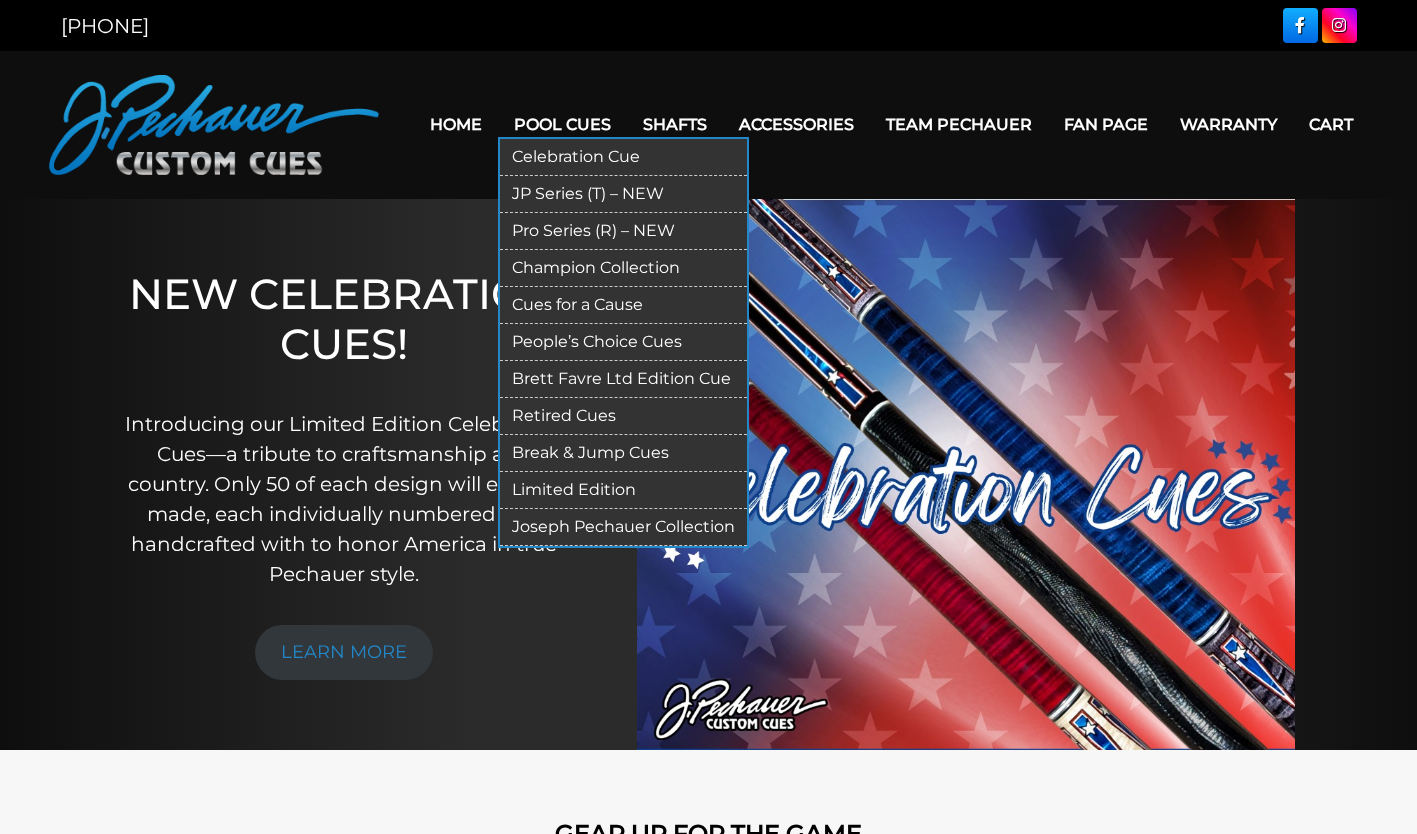 scroll, scrollTop: 0, scrollLeft: 0, axis: both 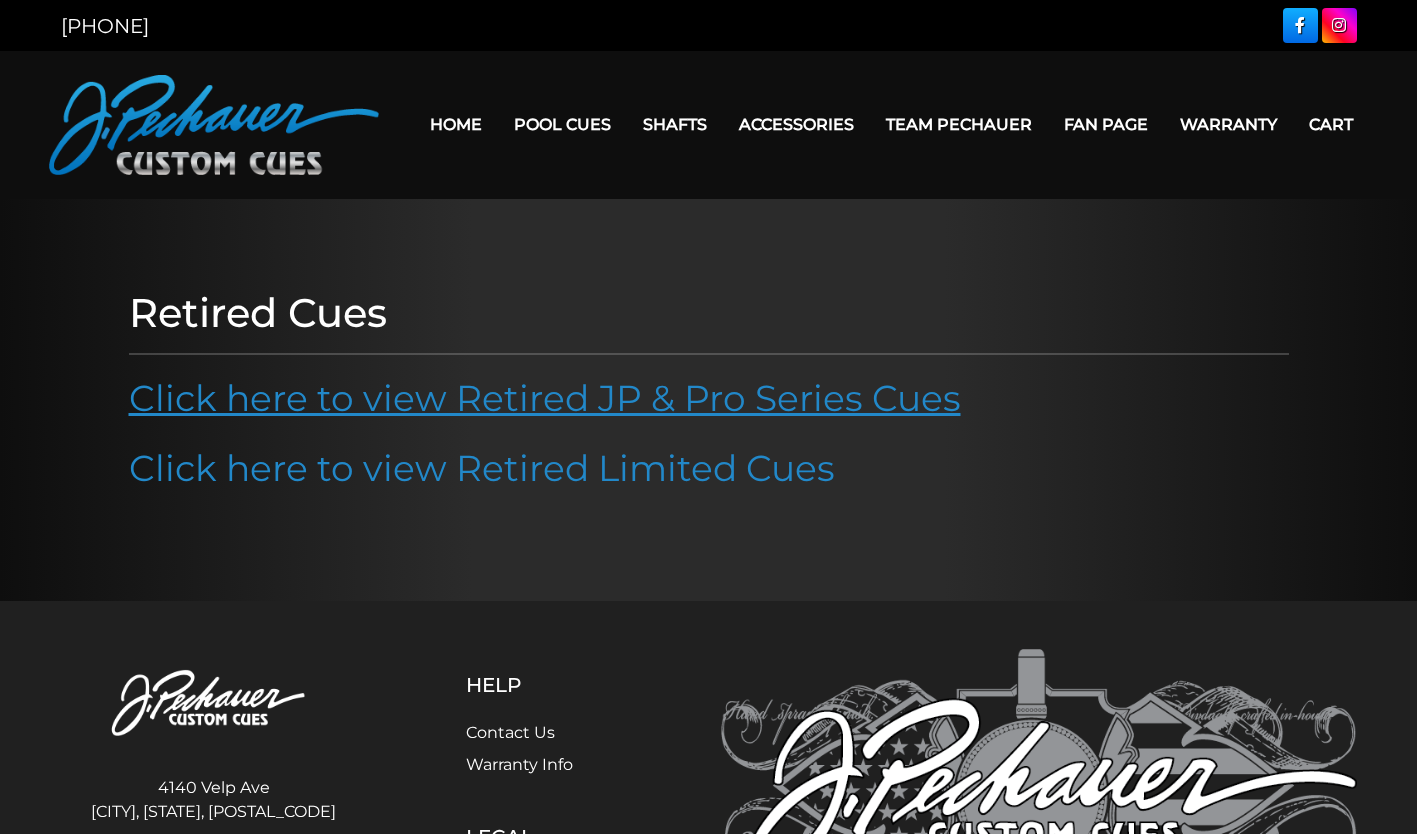click on "Click here to view Retired JP & Pro Series Cues" at bounding box center [545, 398] 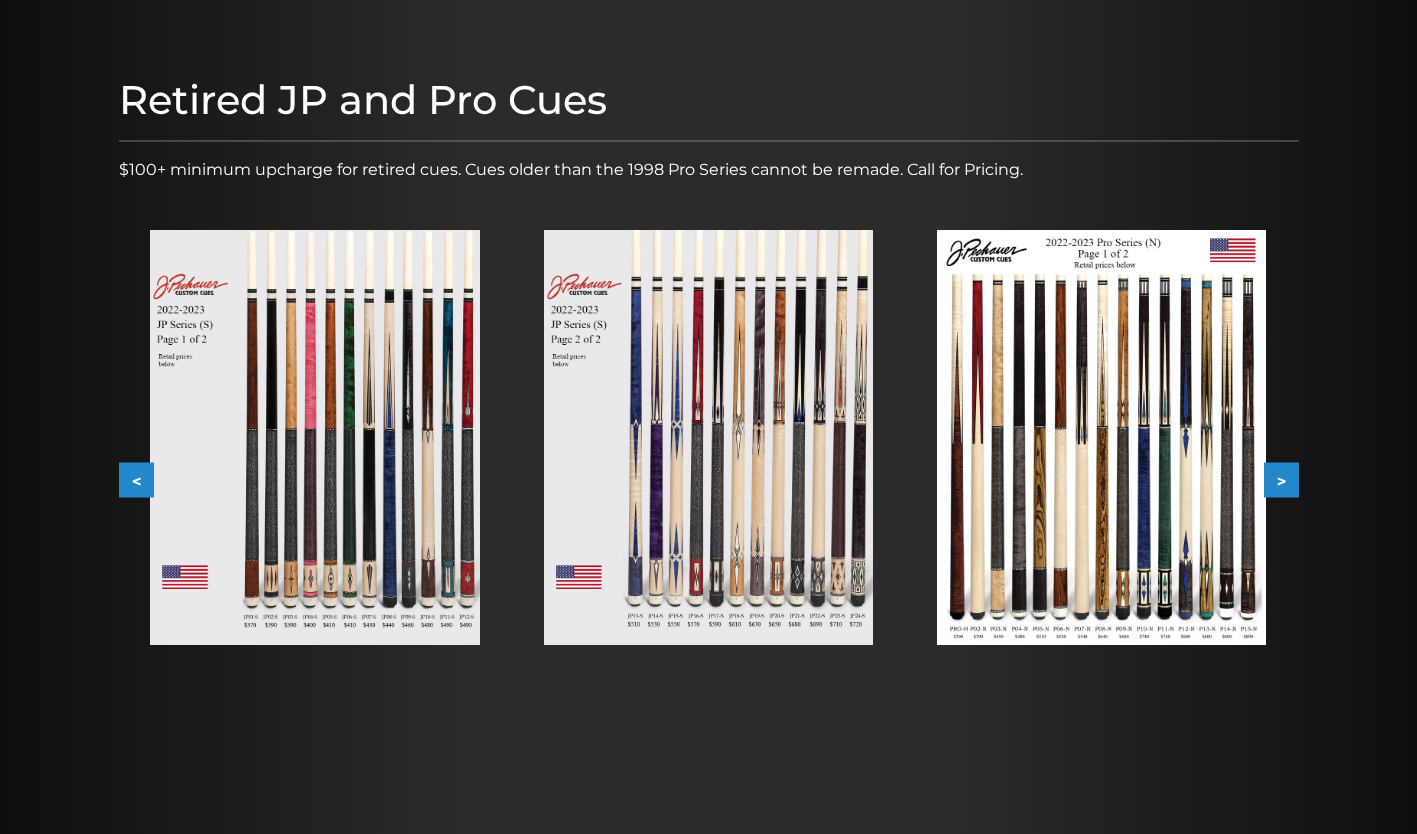 scroll, scrollTop: 209, scrollLeft: 0, axis: vertical 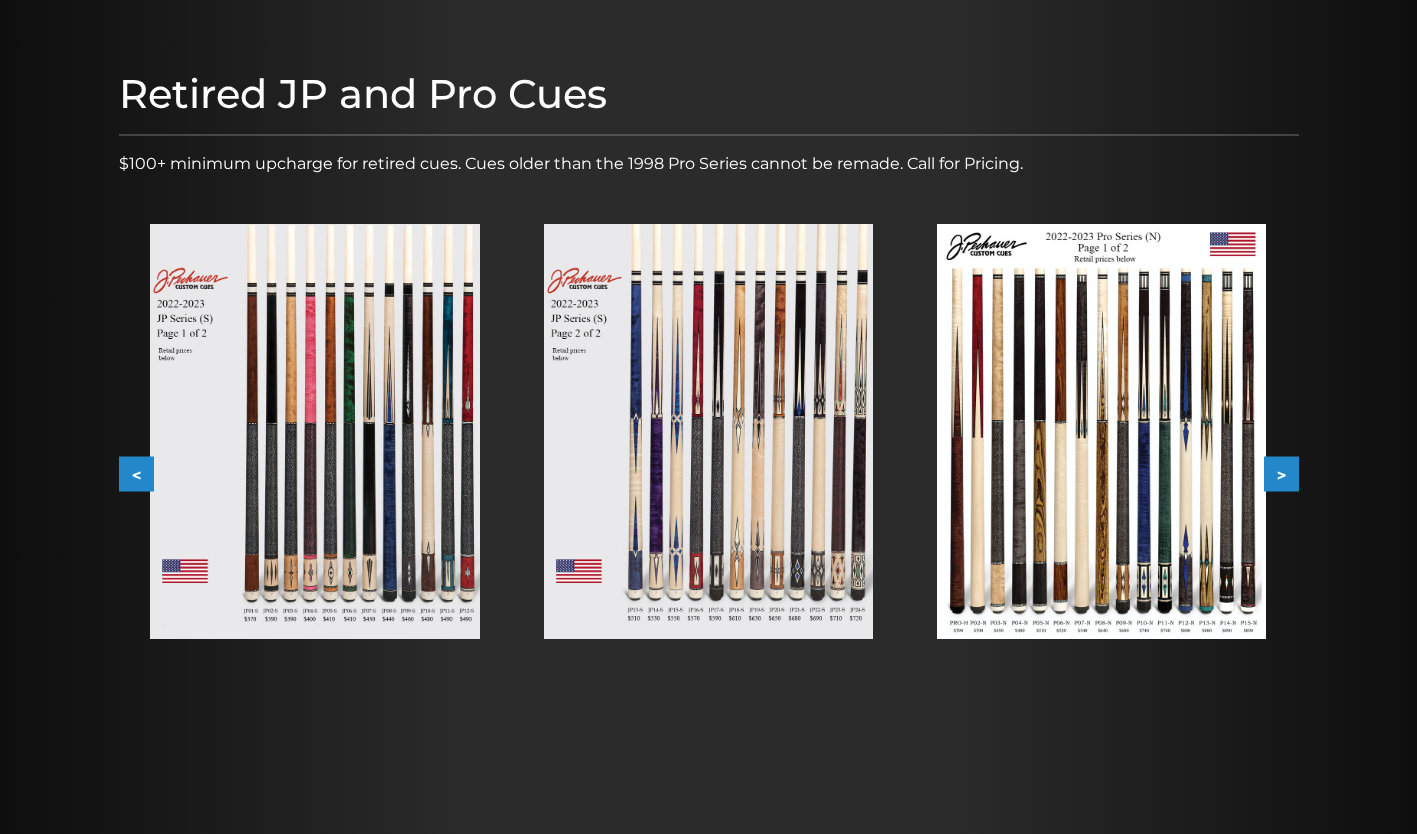 click at bounding box center [314, 431] 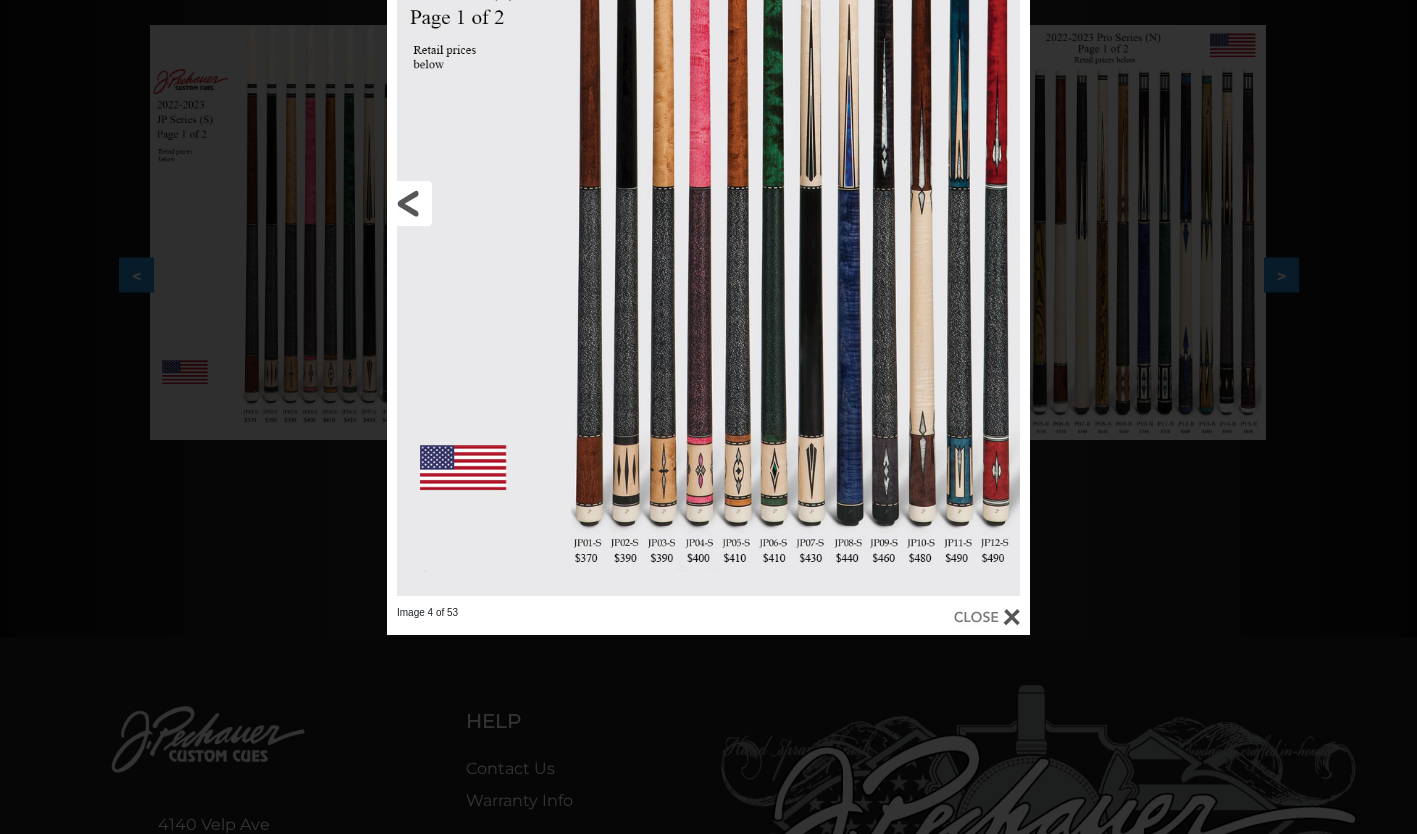 scroll, scrollTop: 409, scrollLeft: 0, axis: vertical 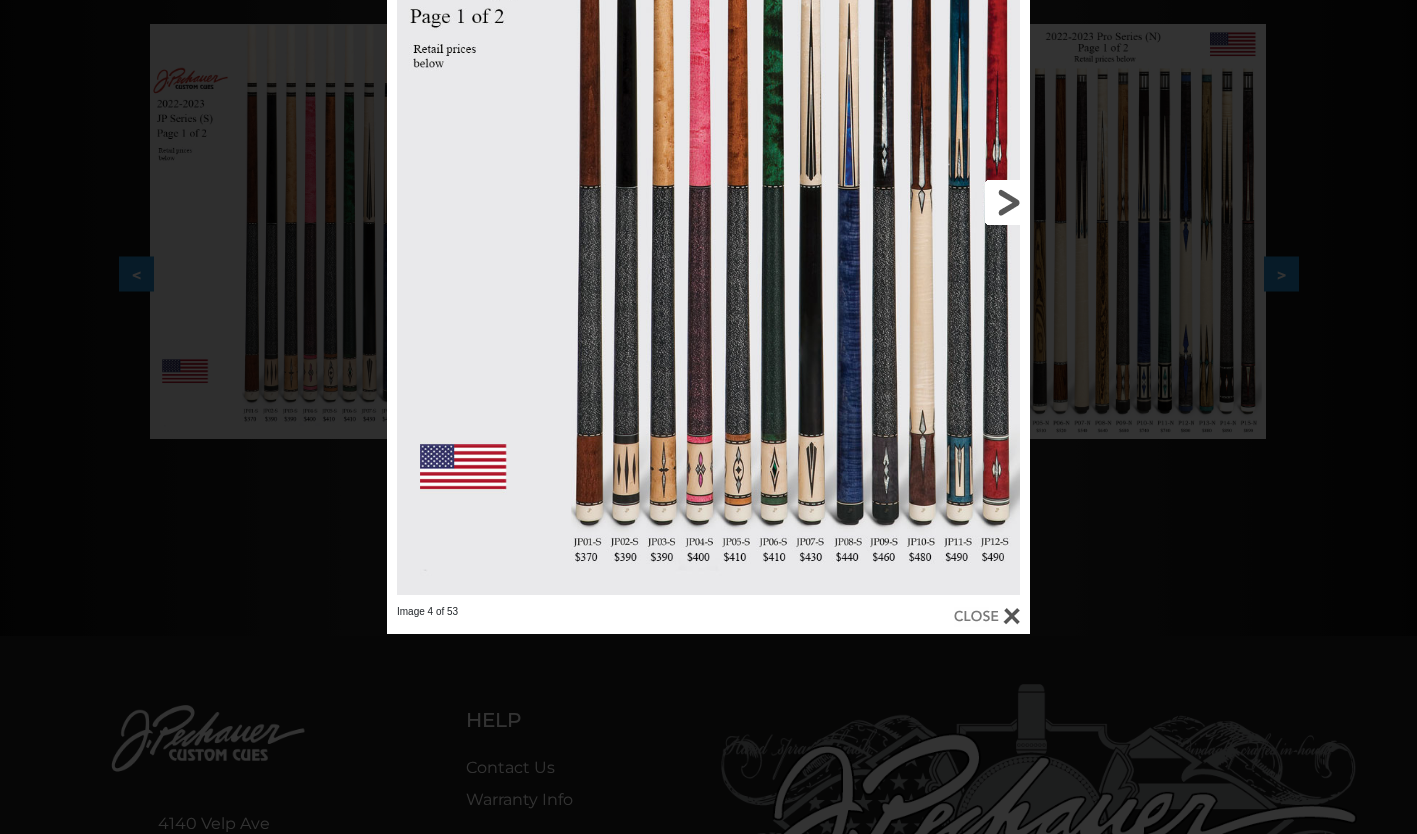 click at bounding box center [885, 202] 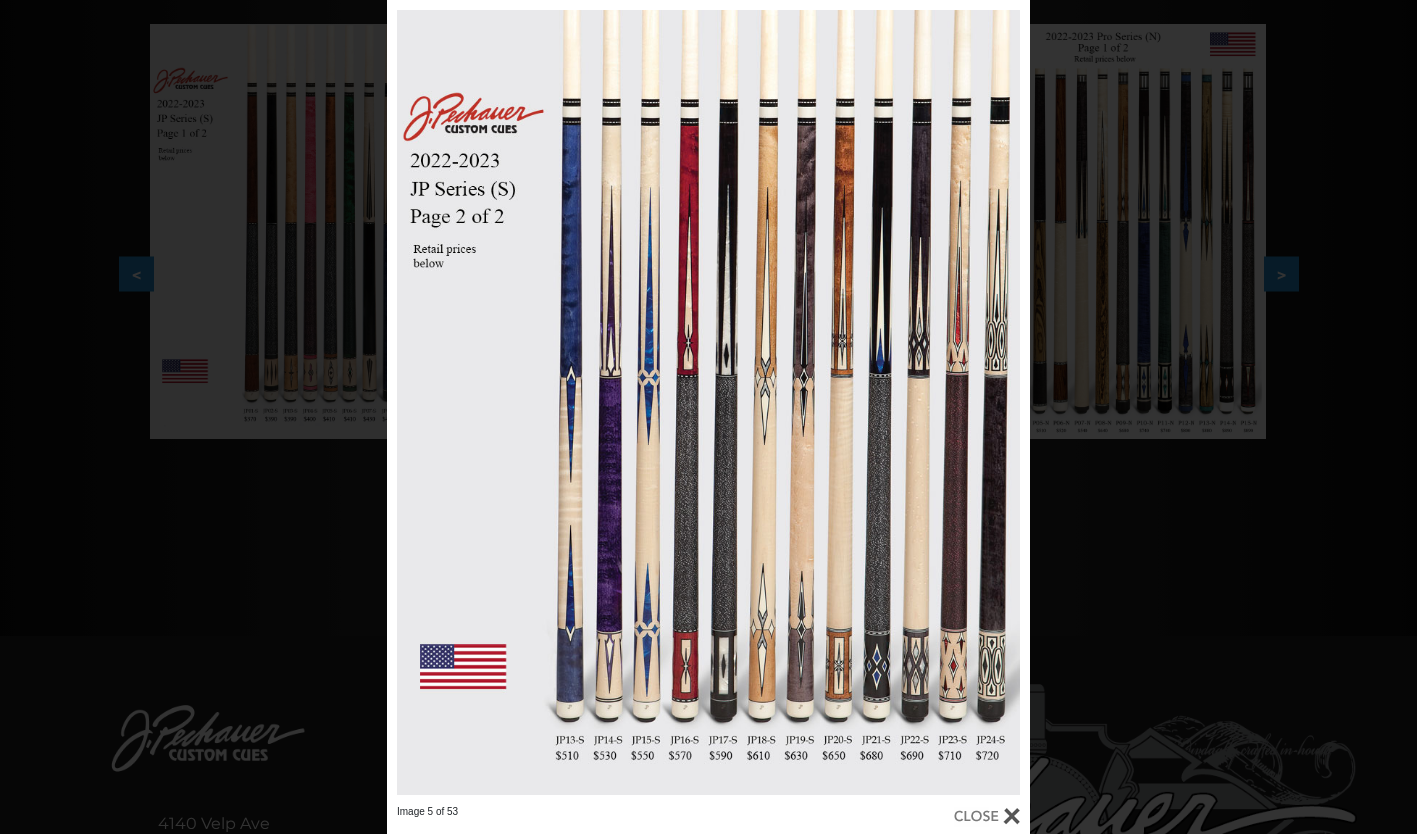 click at bounding box center (708, 402) 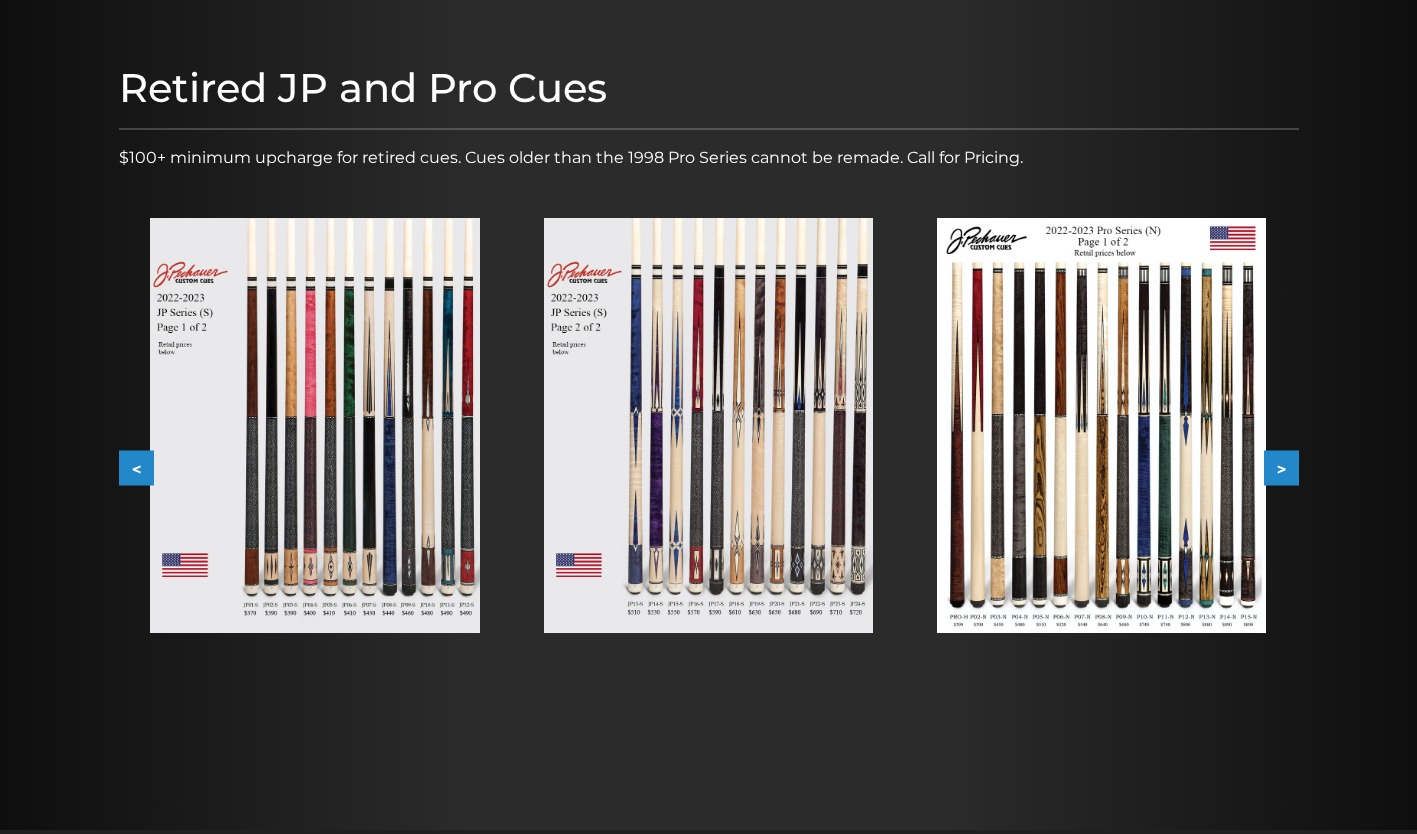 scroll, scrollTop: 192, scrollLeft: 0, axis: vertical 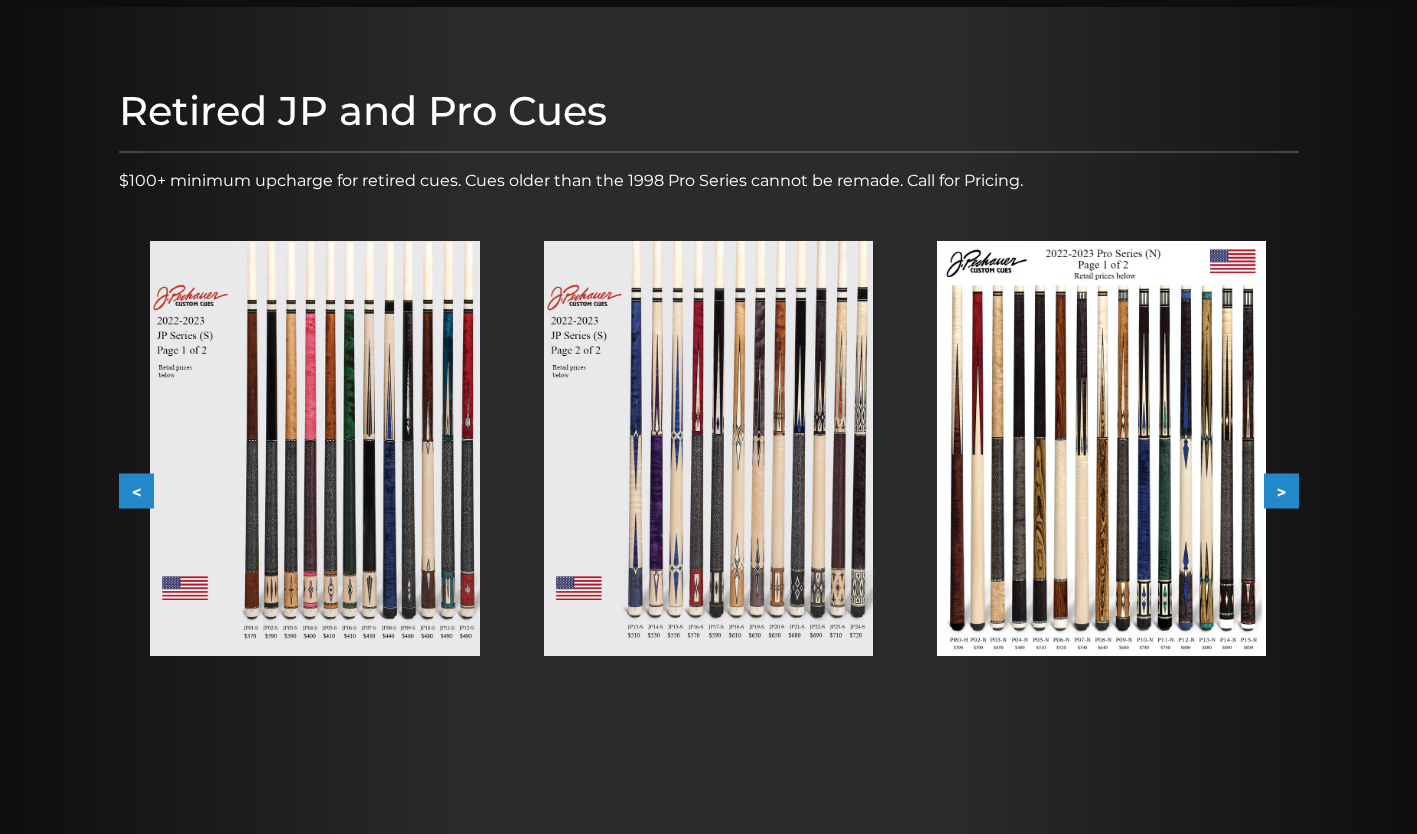 click at bounding box center (314, 448) 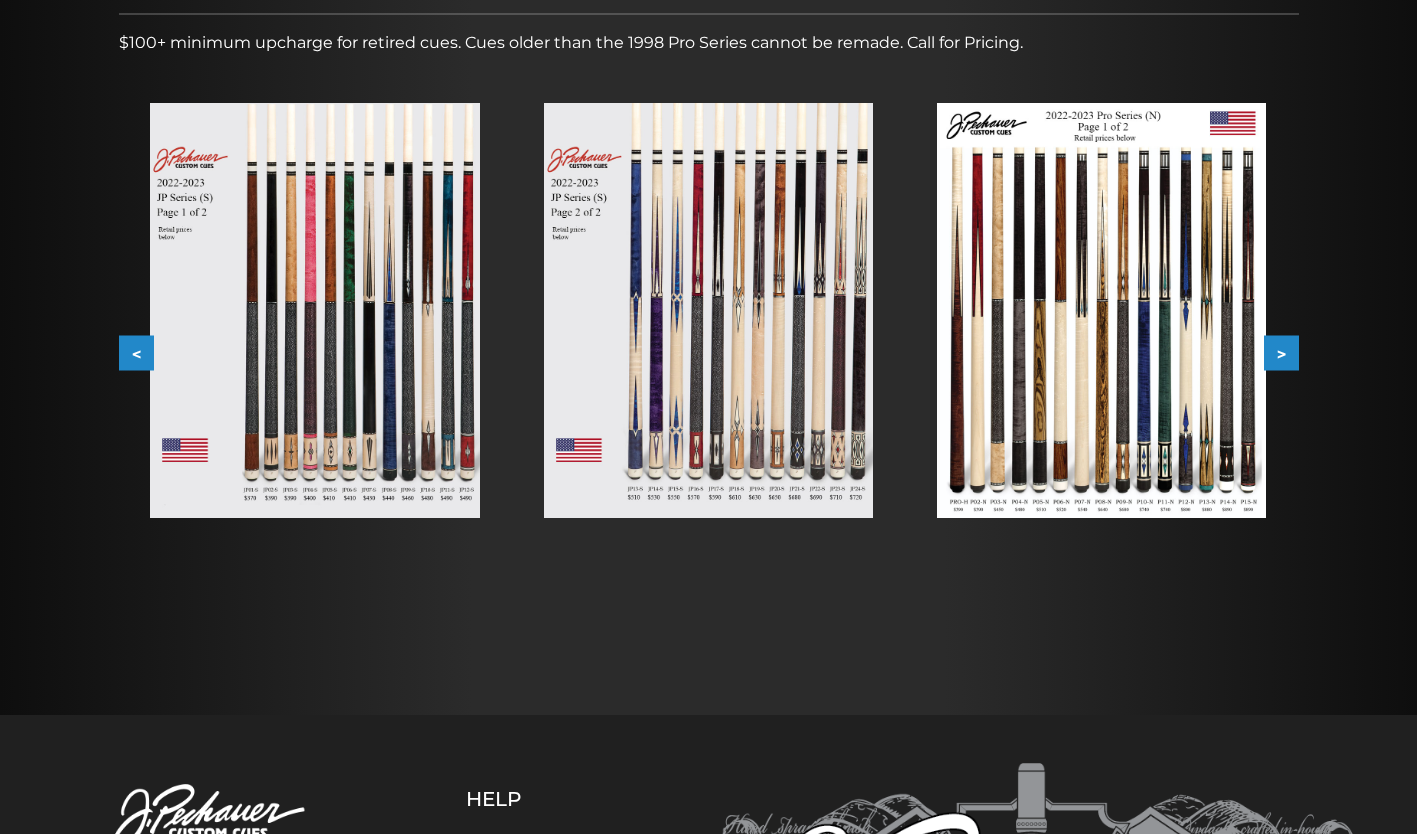 scroll, scrollTop: 0, scrollLeft: 0, axis: both 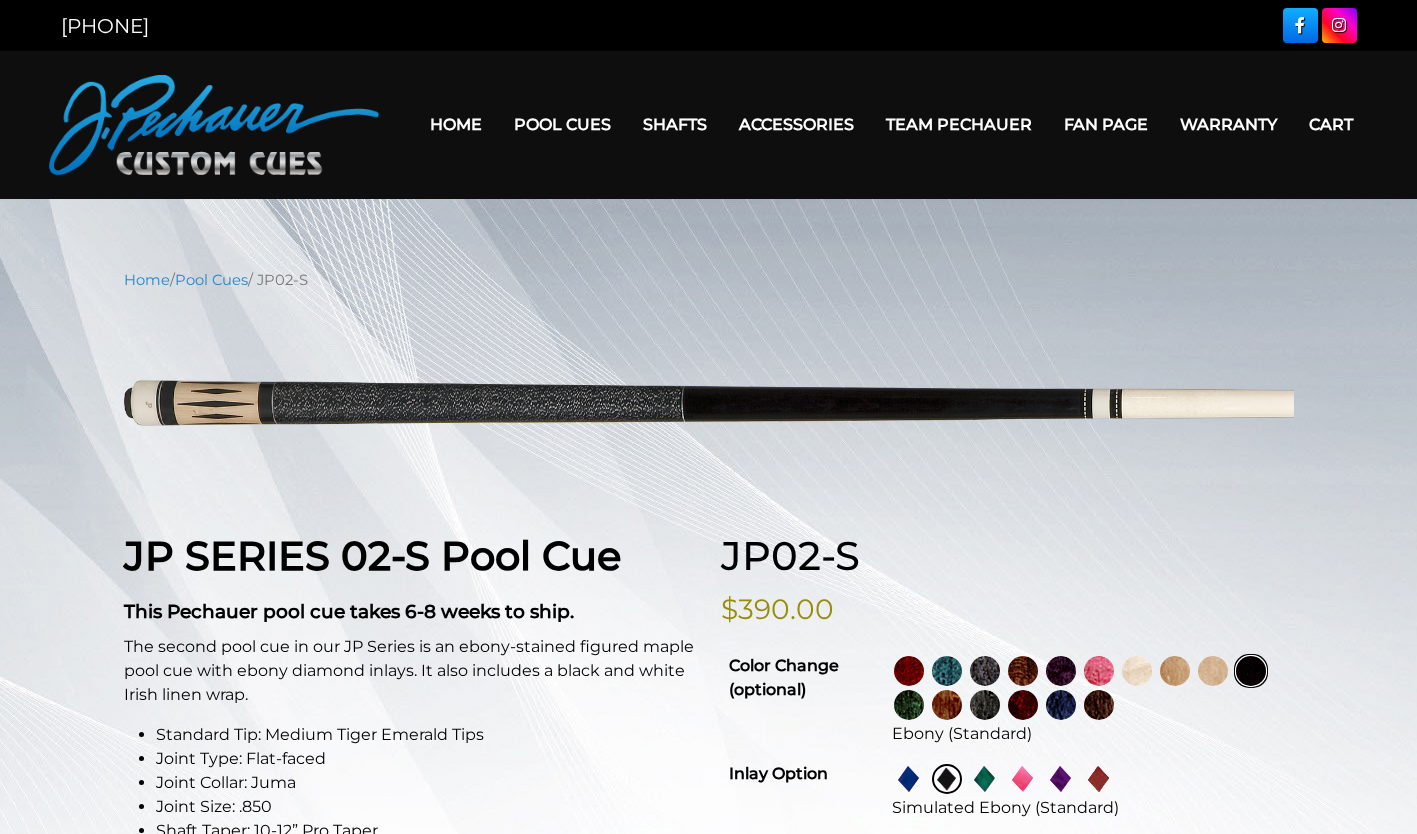 select on "********" 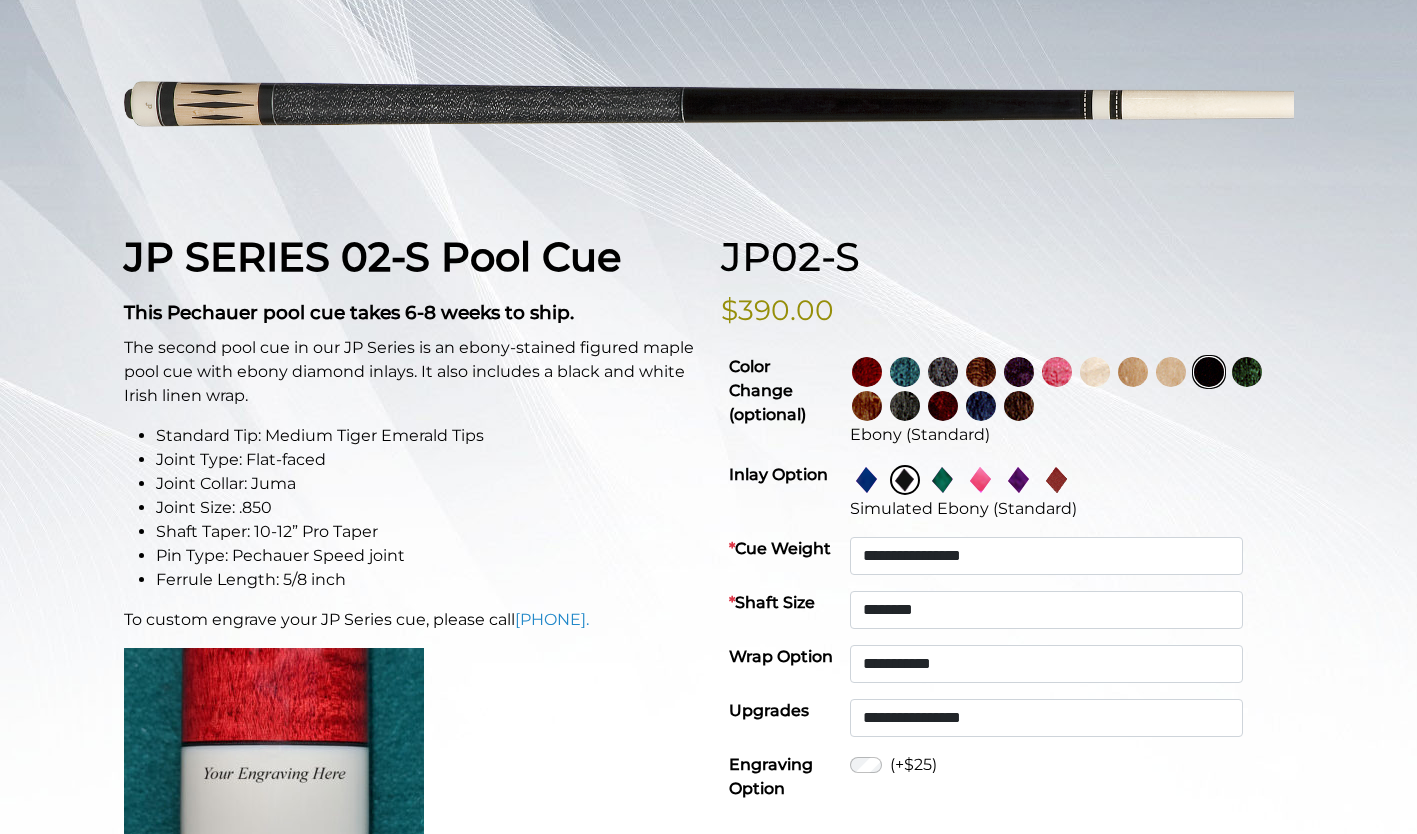 scroll, scrollTop: 300, scrollLeft: 0, axis: vertical 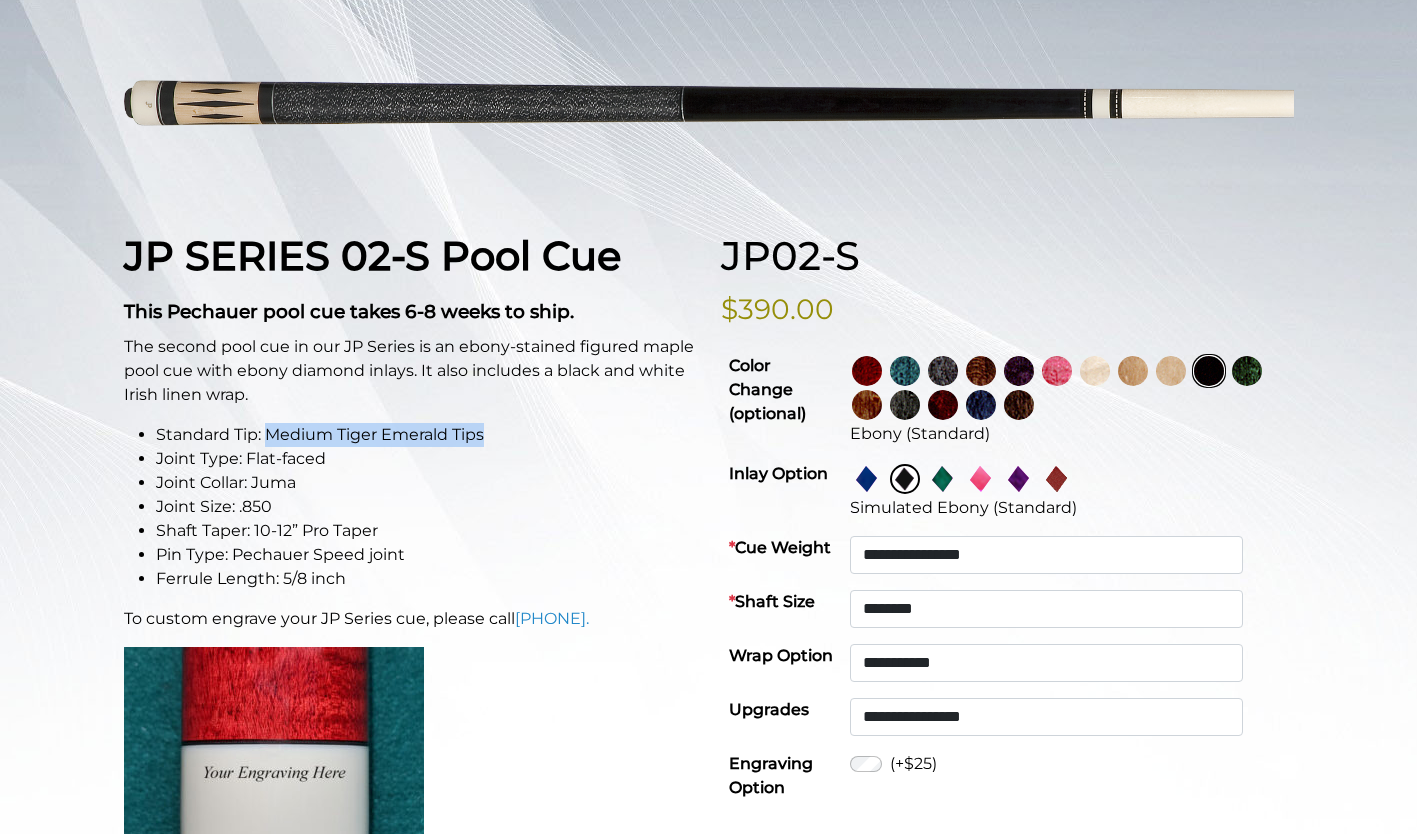 drag, startPoint x: 266, startPoint y: 434, endPoint x: 515, endPoint y: 436, distance: 249.00803 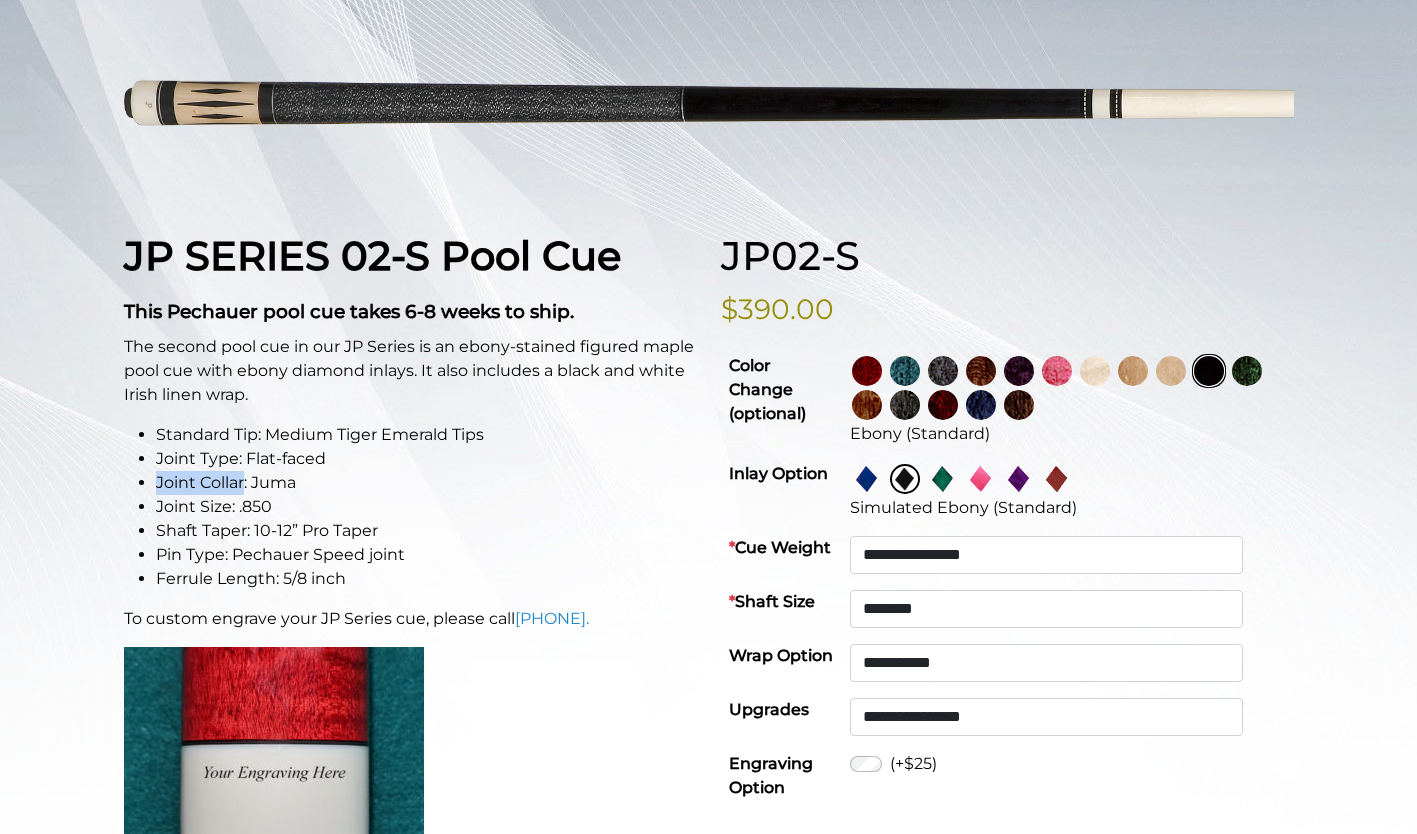 drag, startPoint x: 157, startPoint y: 481, endPoint x: 245, endPoint y: 481, distance: 88 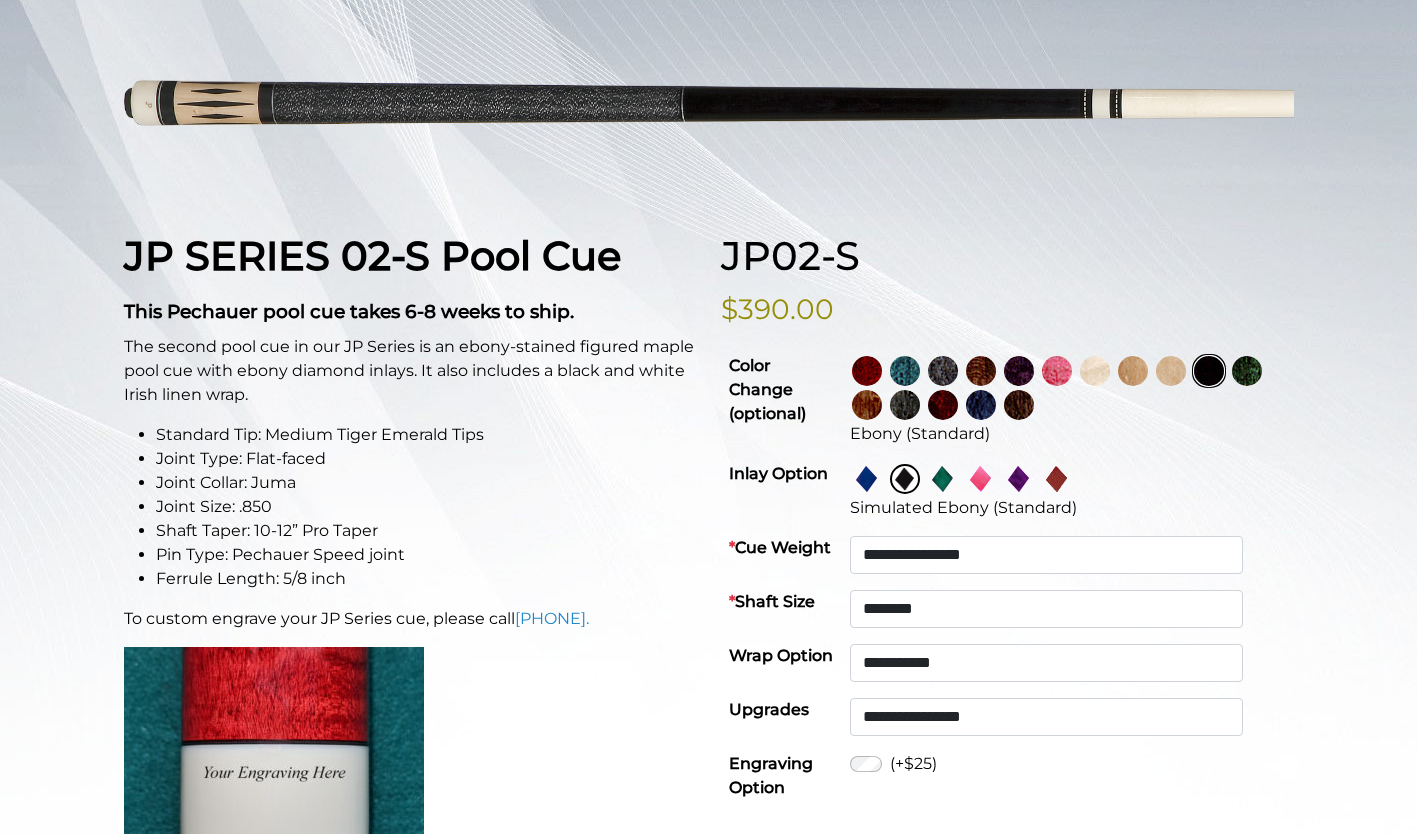click on "Joint Size: .850" at bounding box center [426, 507] 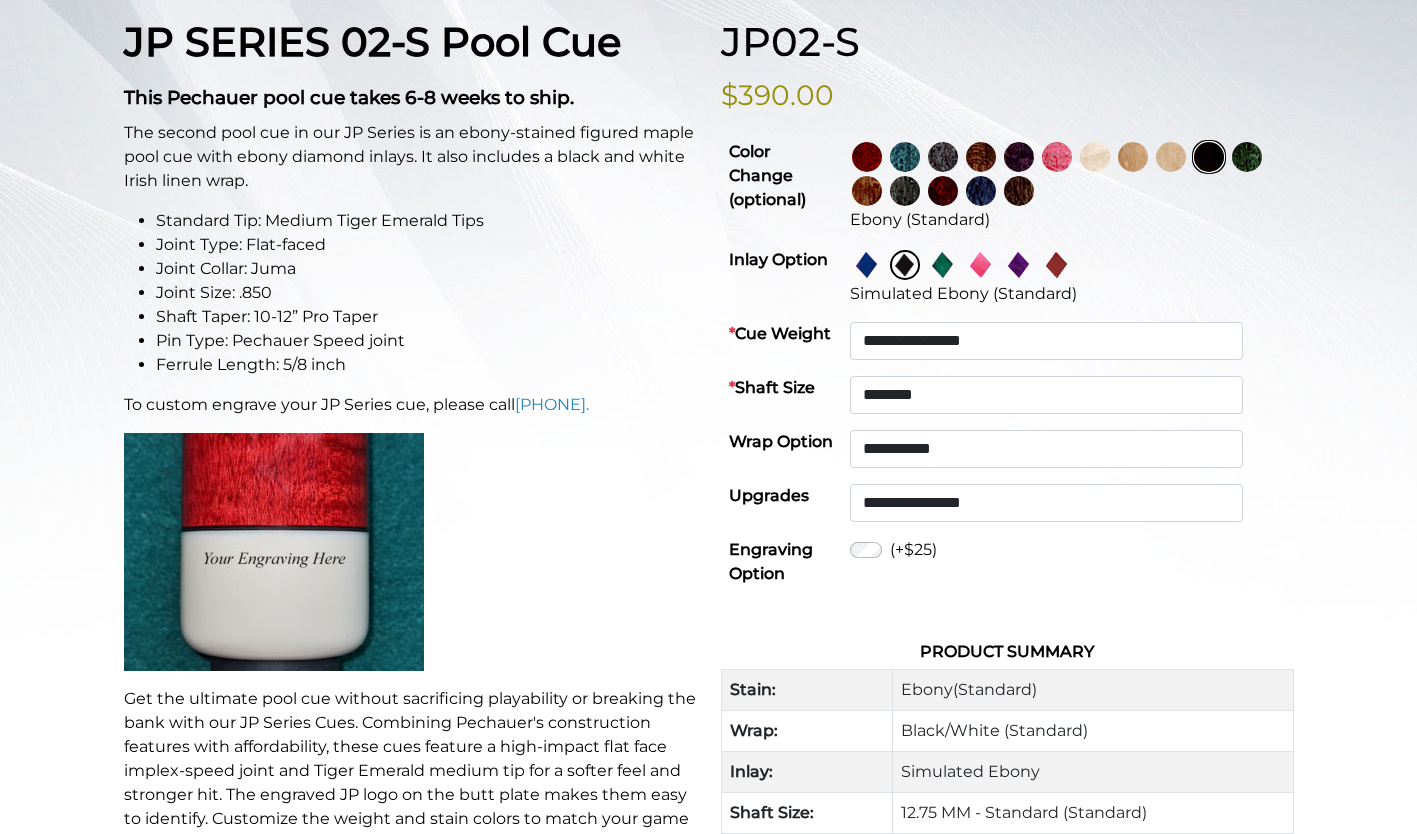 scroll, scrollTop: 500, scrollLeft: 0, axis: vertical 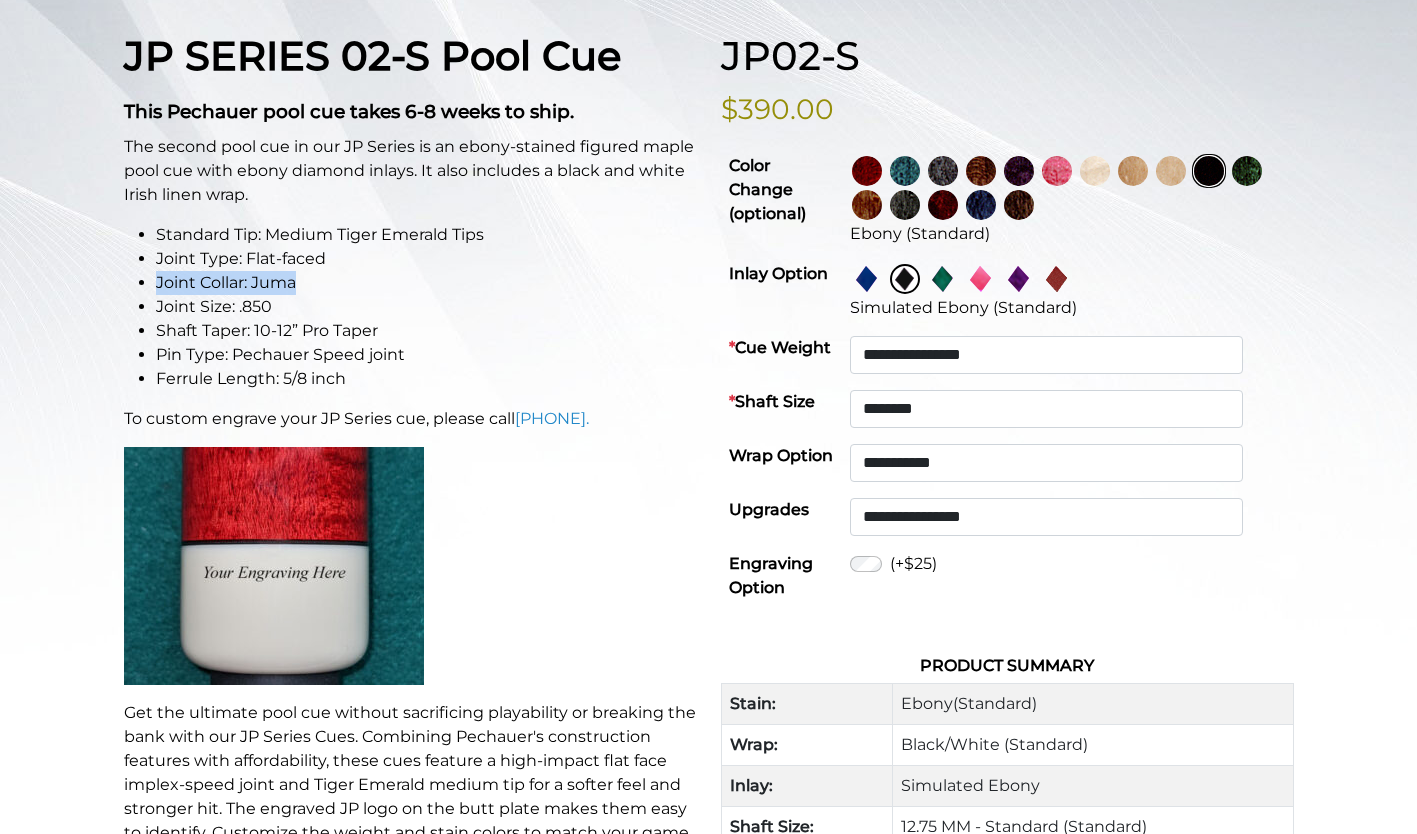 drag, startPoint x: 157, startPoint y: 279, endPoint x: 296, endPoint y: 281, distance: 139.01439 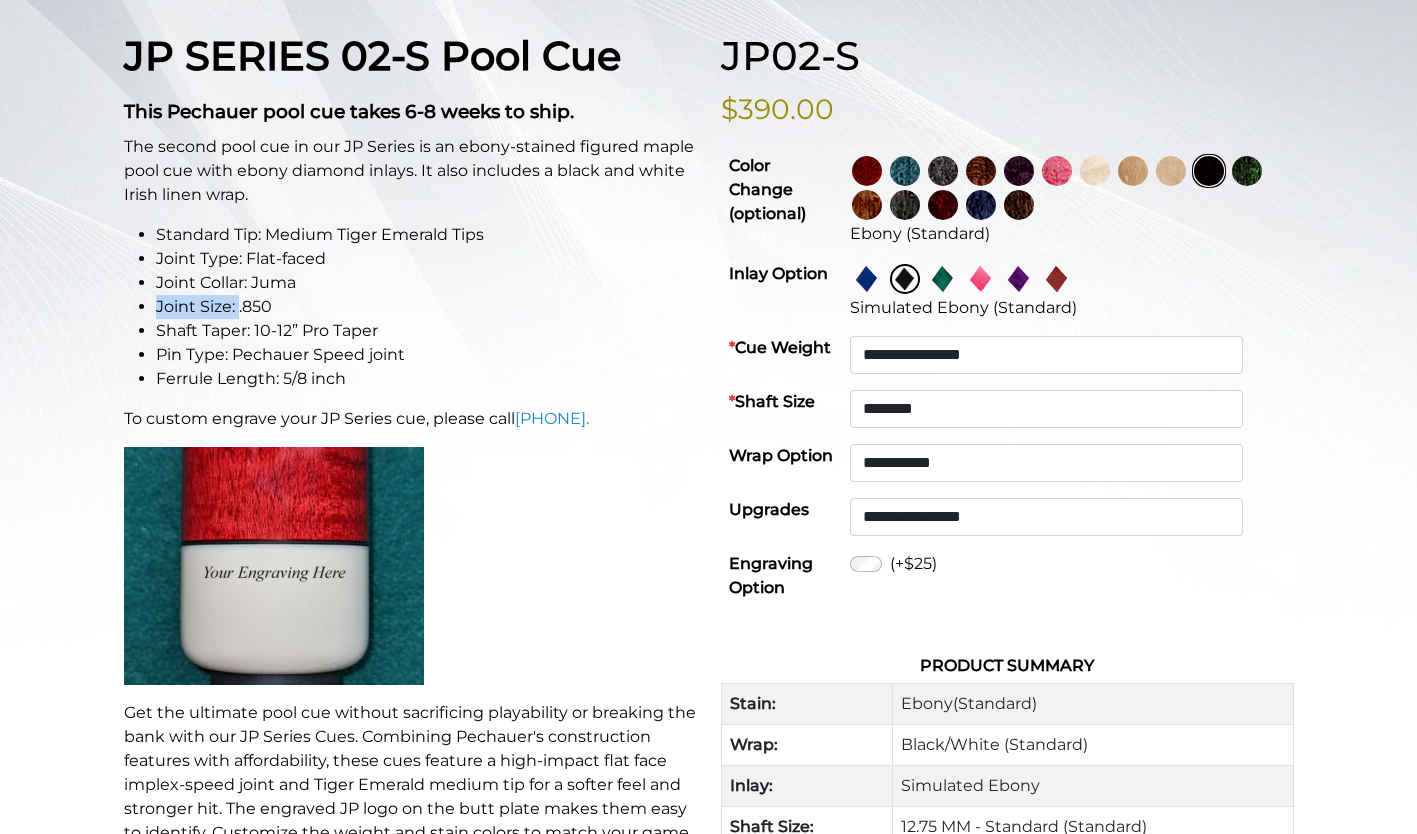 drag, startPoint x: 155, startPoint y: 308, endPoint x: 238, endPoint y: 299, distance: 83.48653 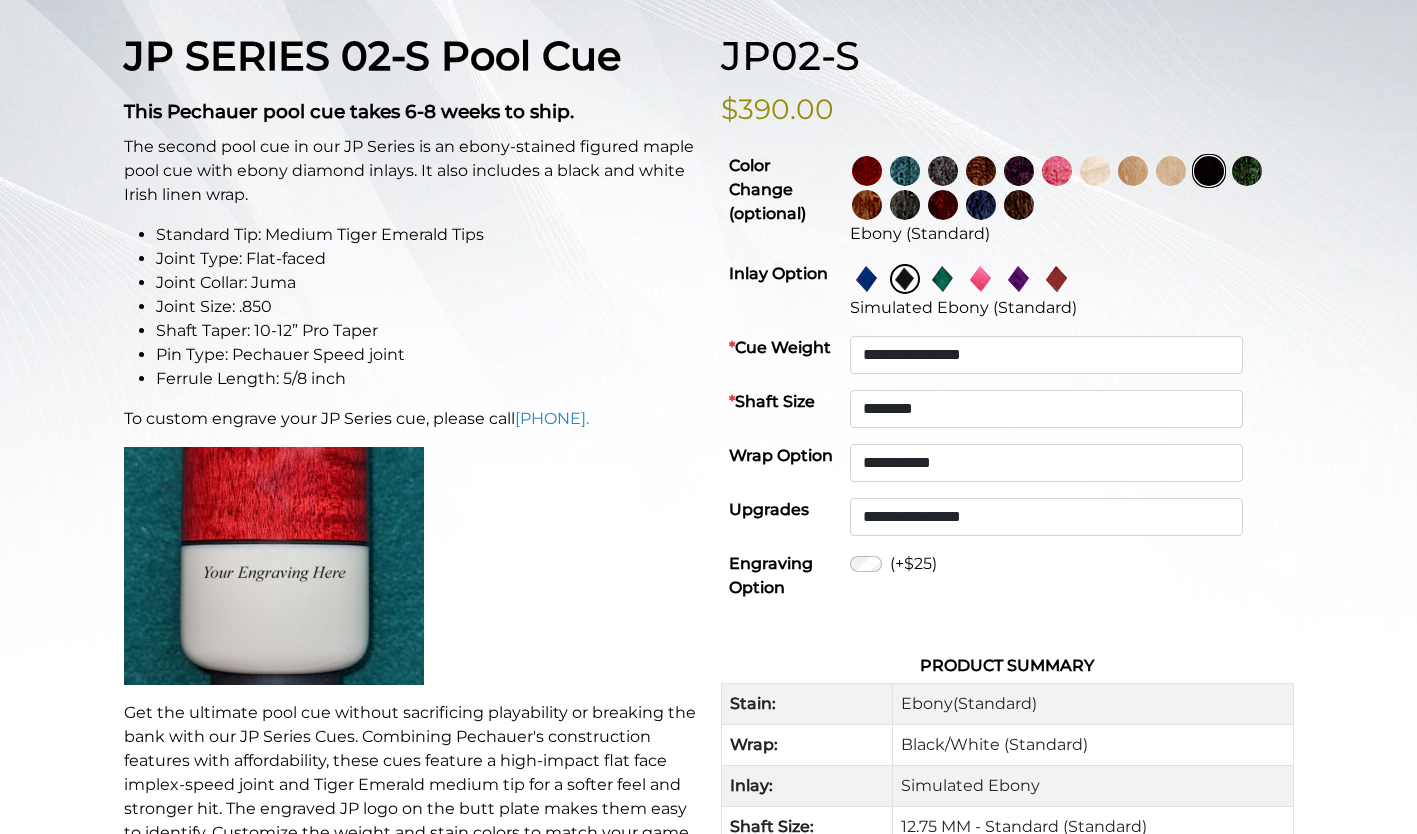 drag, startPoint x: 238, startPoint y: 299, endPoint x: 194, endPoint y: 260, distance: 58.796257 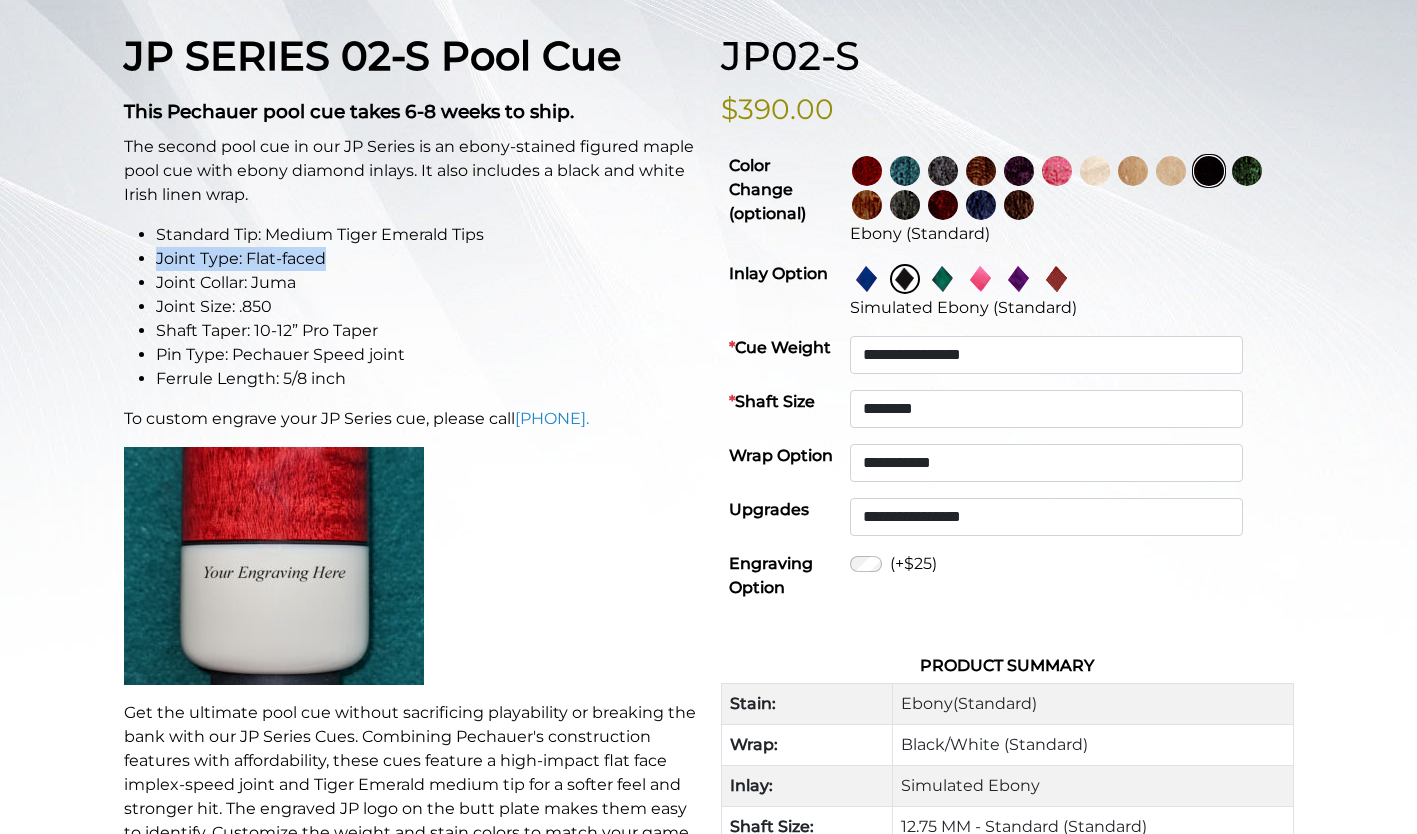 drag, startPoint x: 153, startPoint y: 258, endPoint x: 338, endPoint y: 258, distance: 185 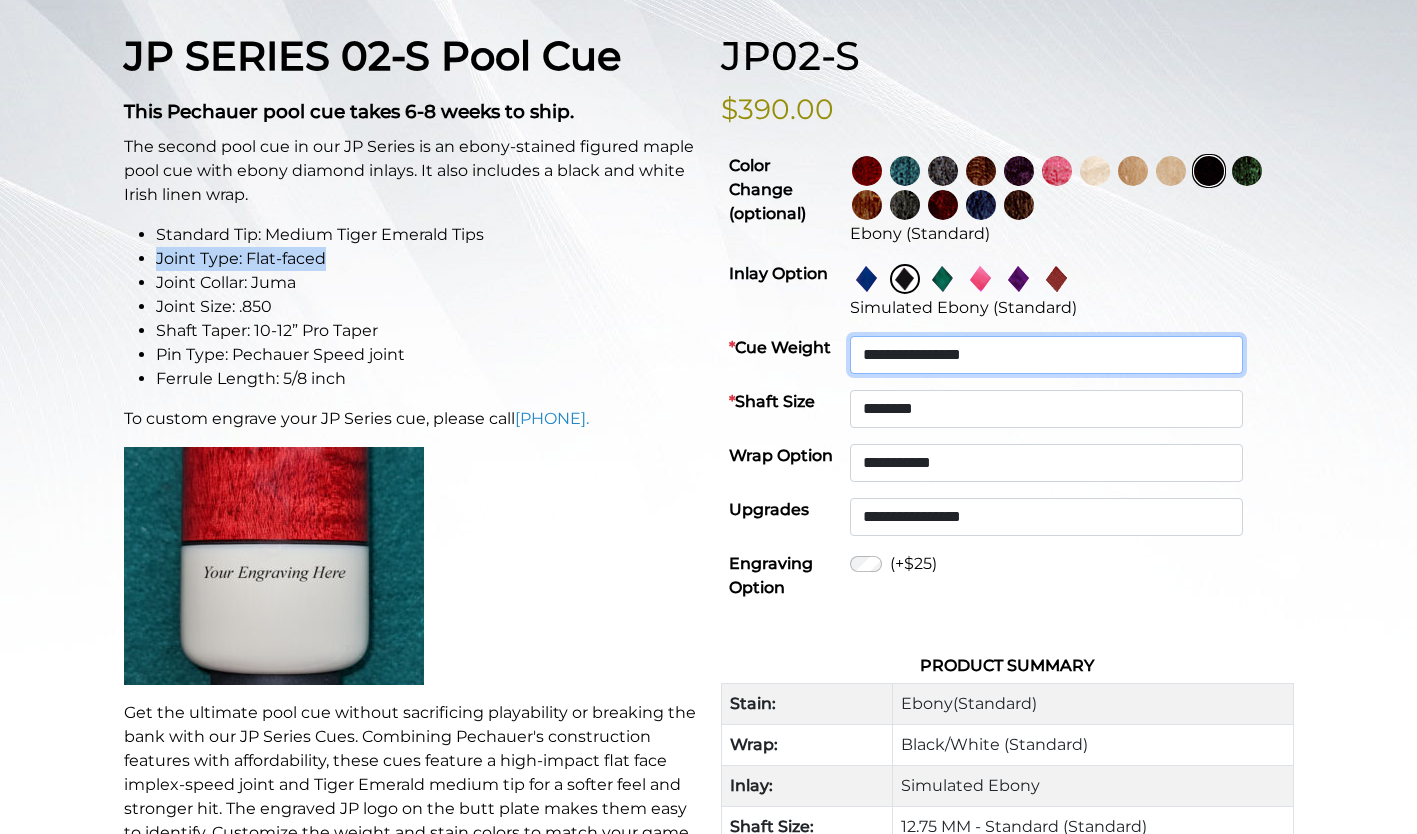 click on "**********" at bounding box center [1046, 355] 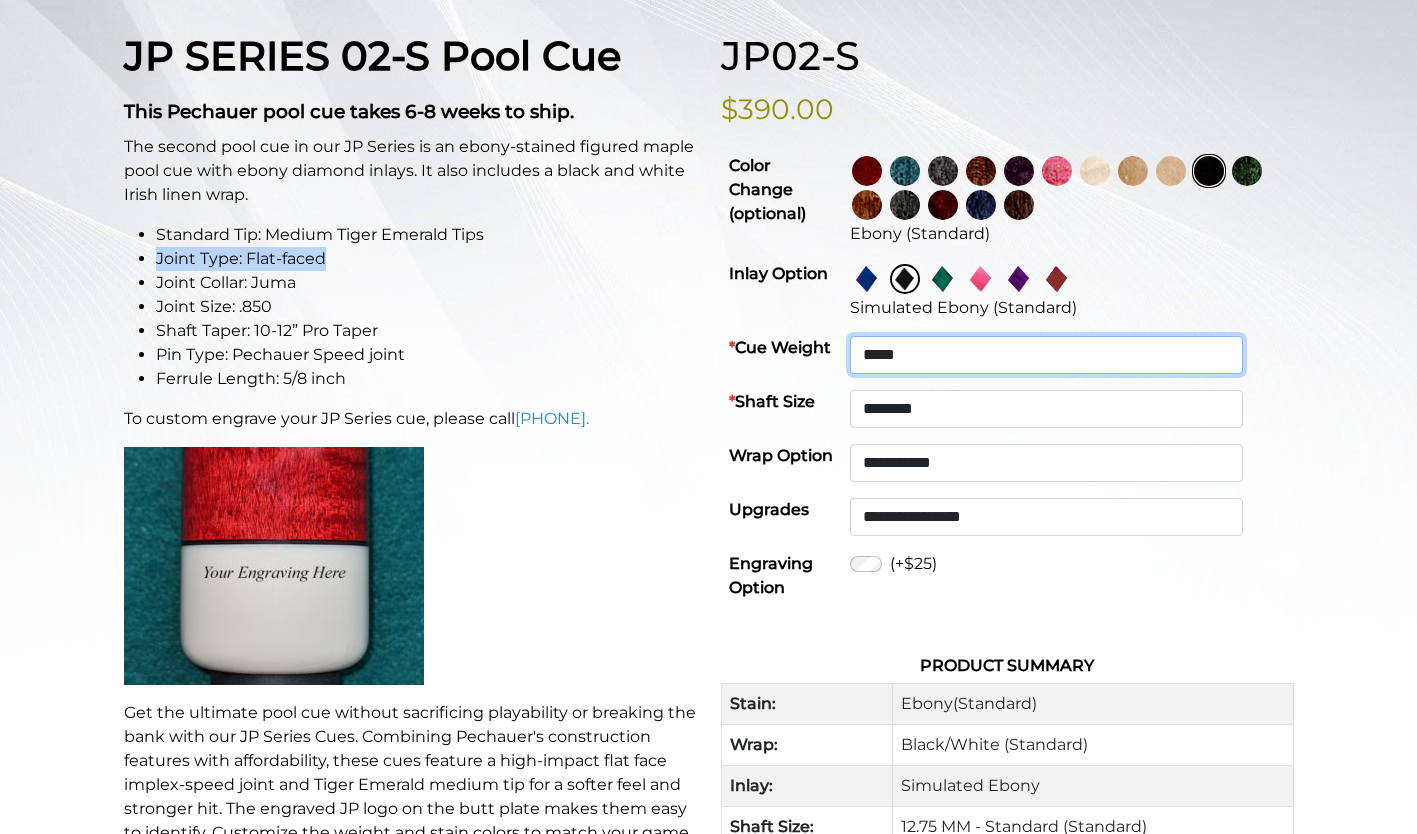 click on "**********" at bounding box center [1046, 355] 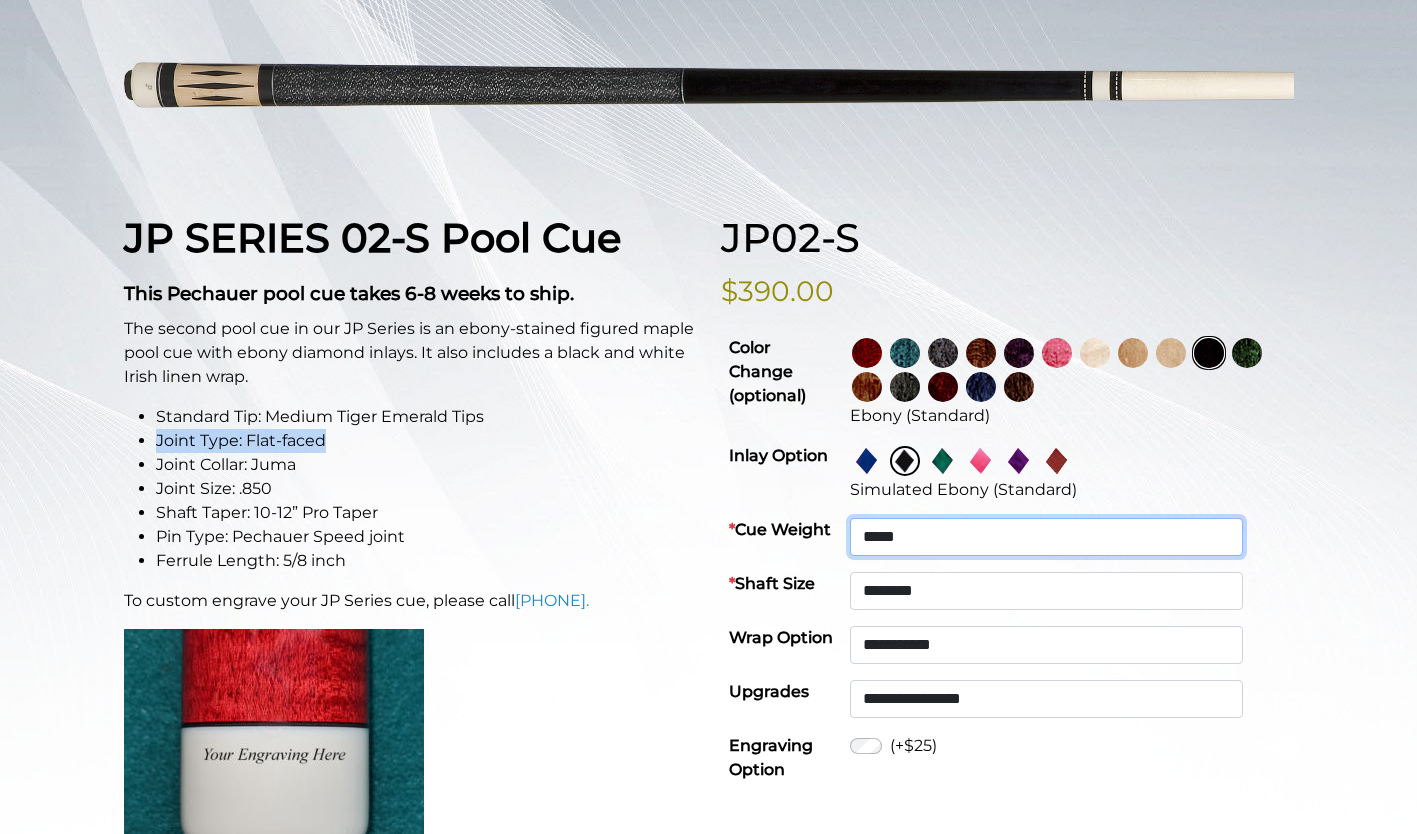 scroll, scrollTop: 326, scrollLeft: 0, axis: vertical 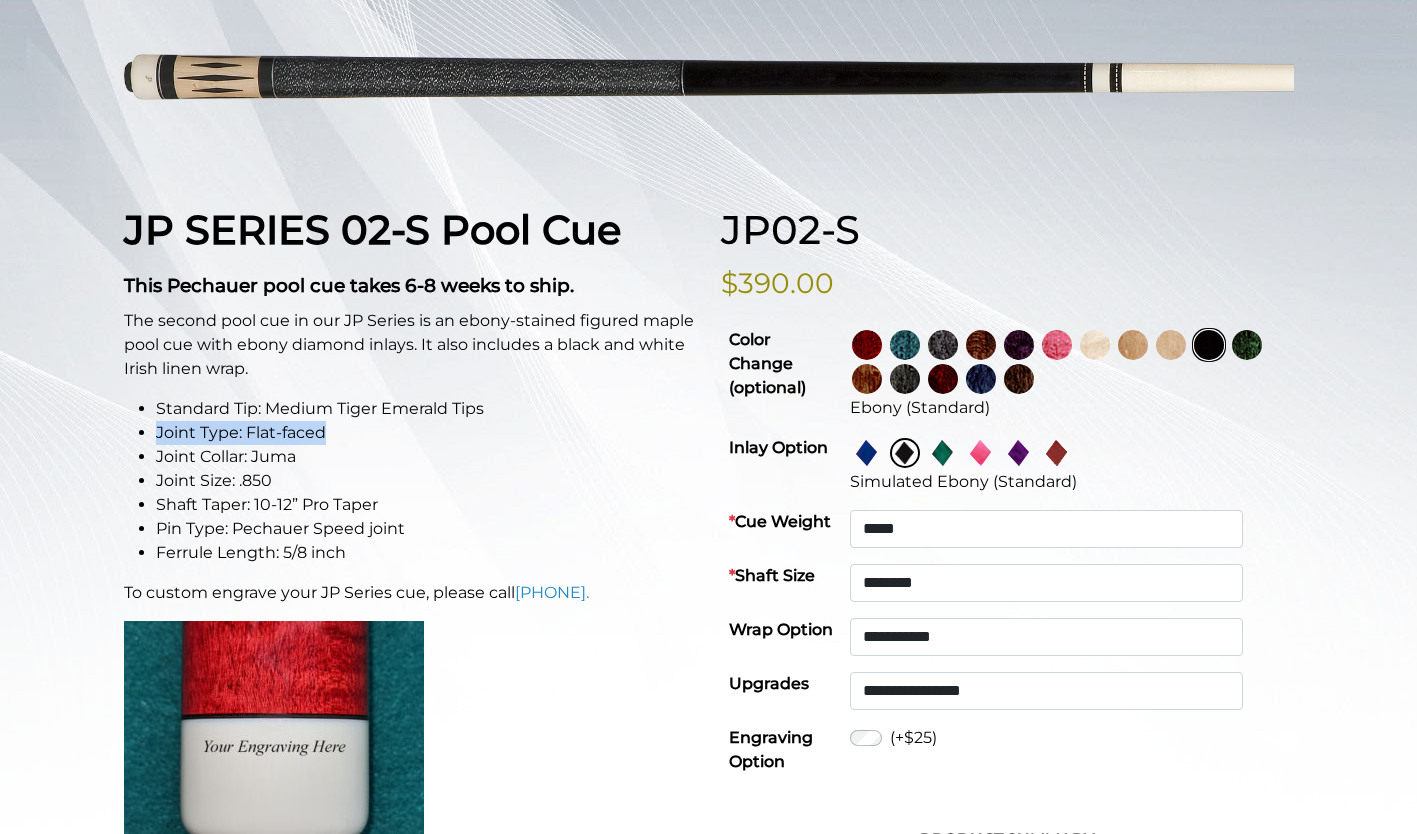 click at bounding box center [981, 453] 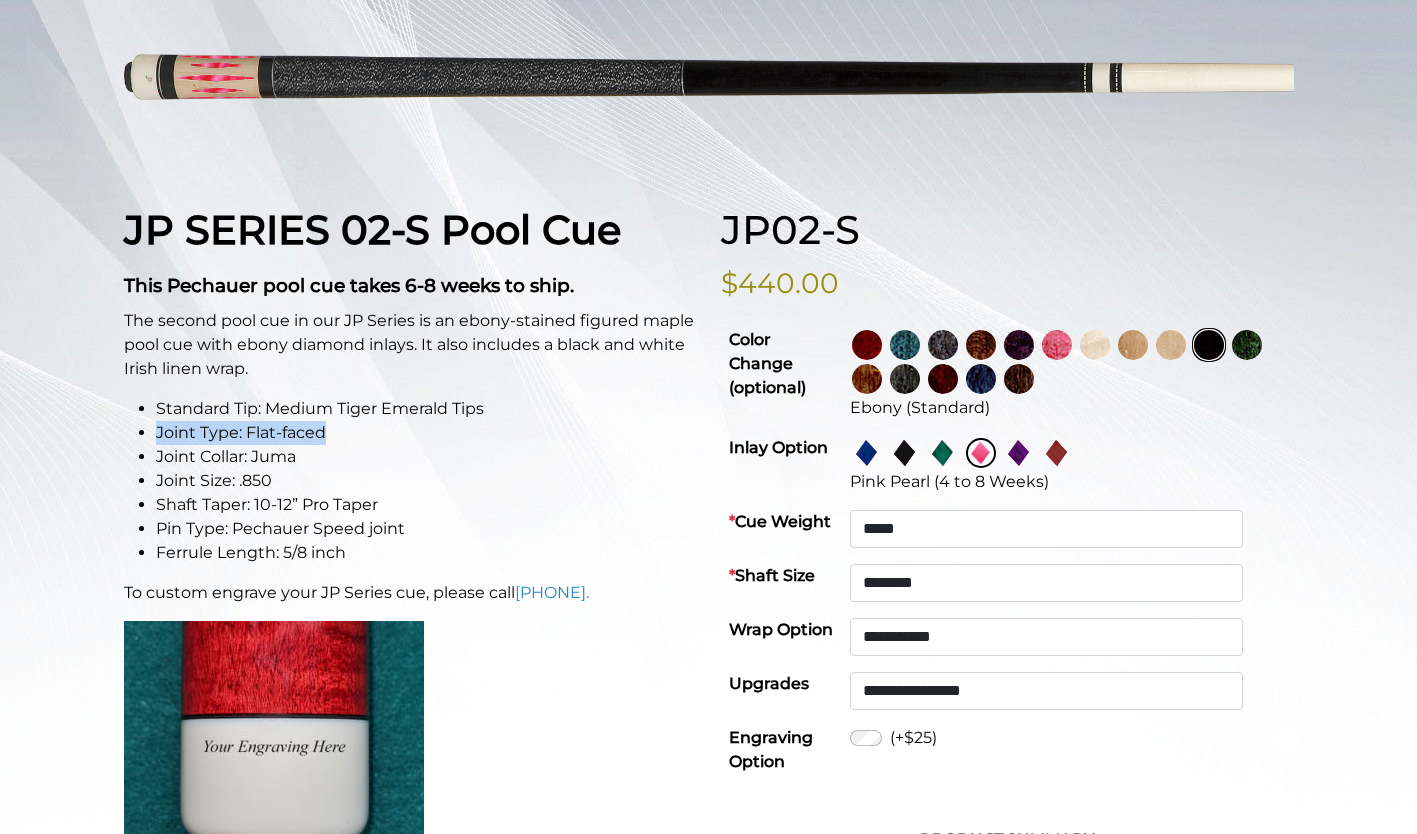click at bounding box center [867, 453] 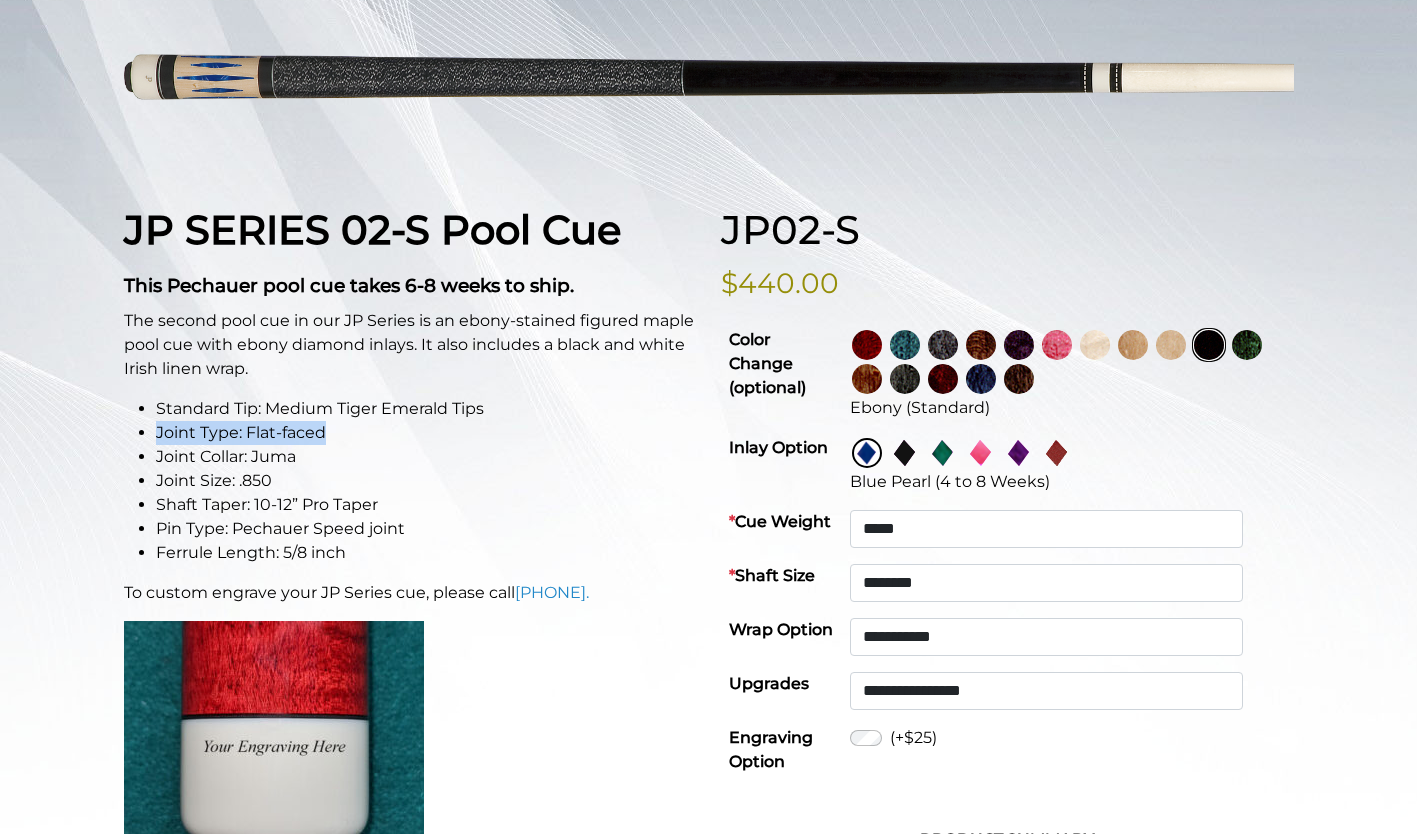 click at bounding box center [905, 453] 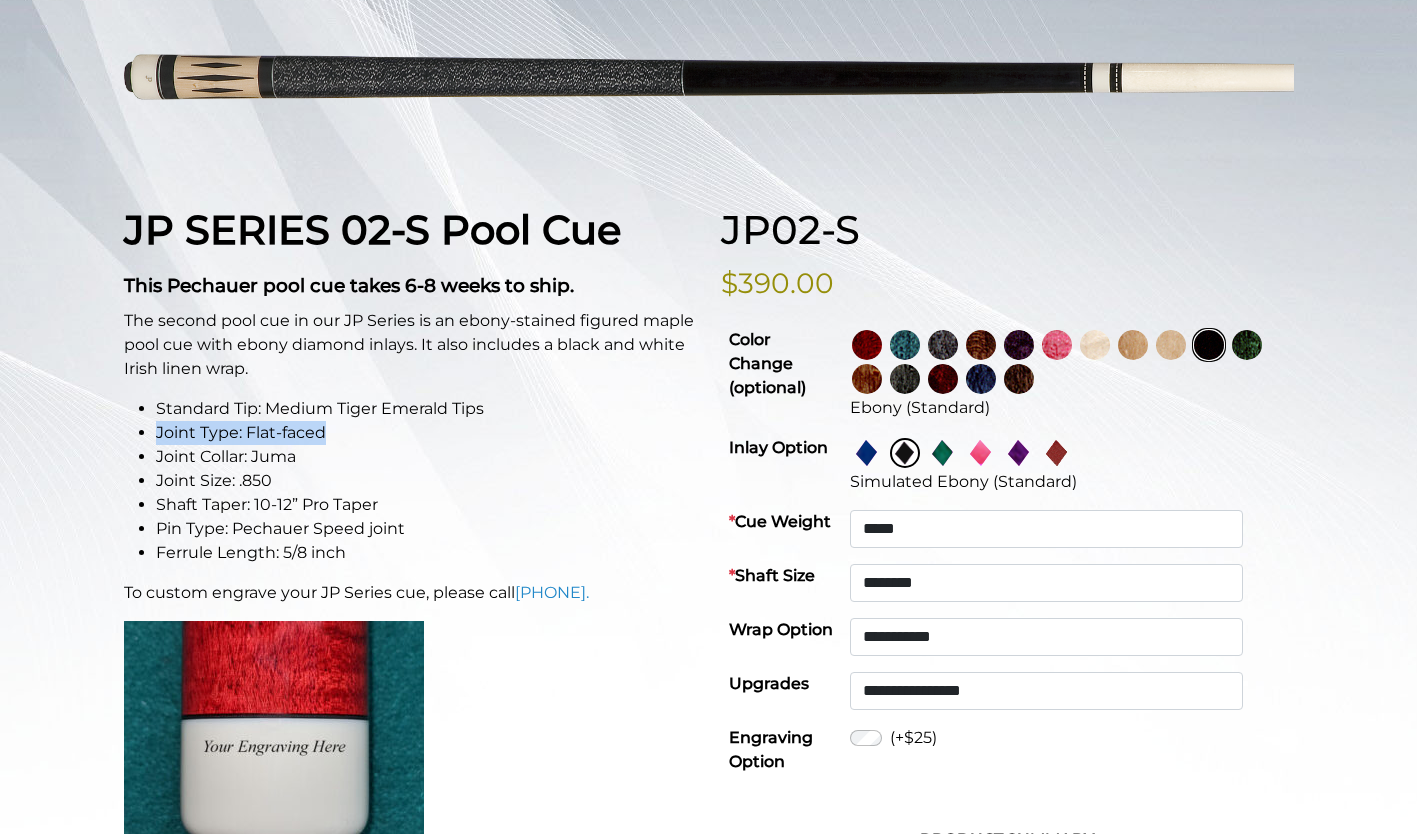 click at bounding box center [943, 453] 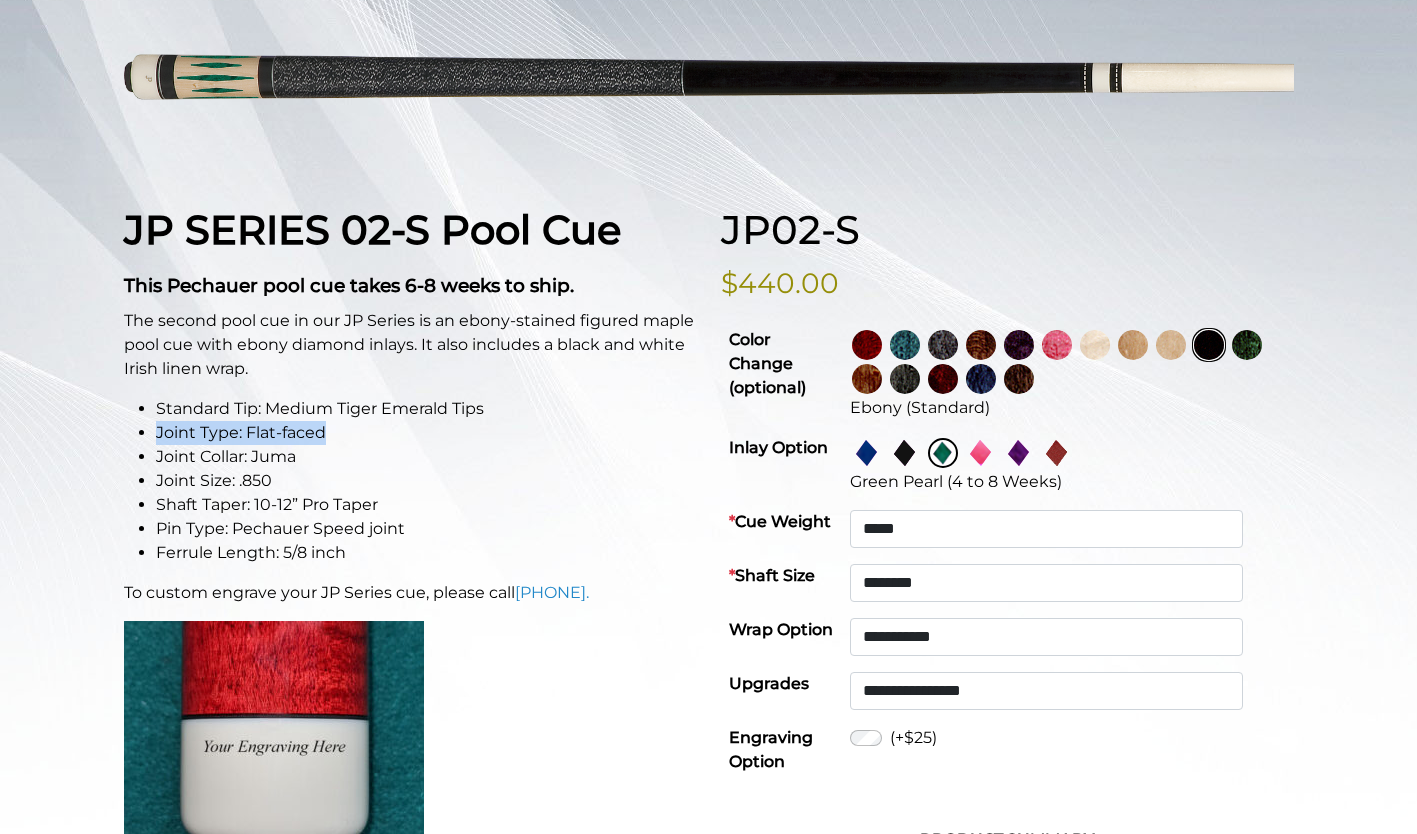 click 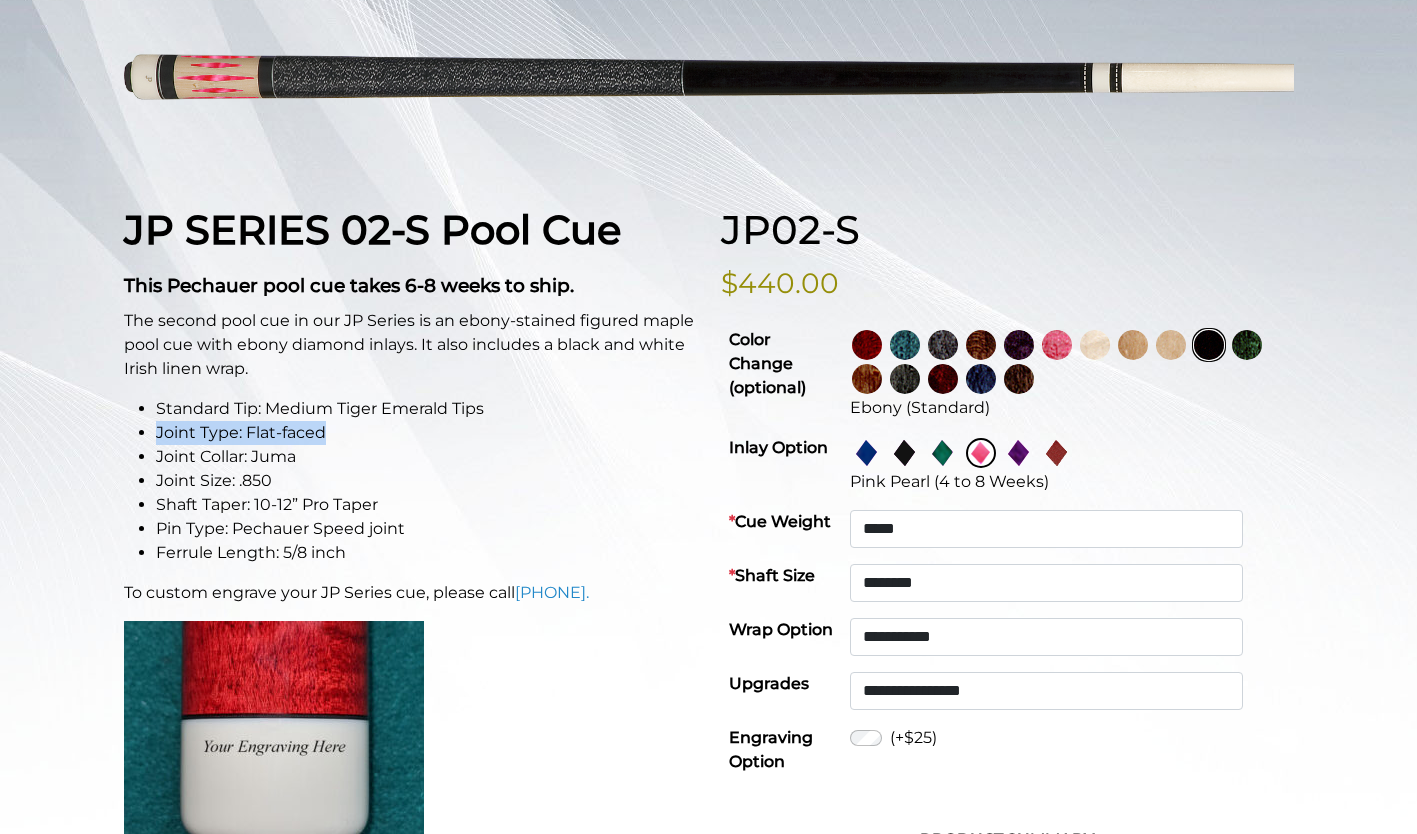 click at bounding box center [1057, 453] 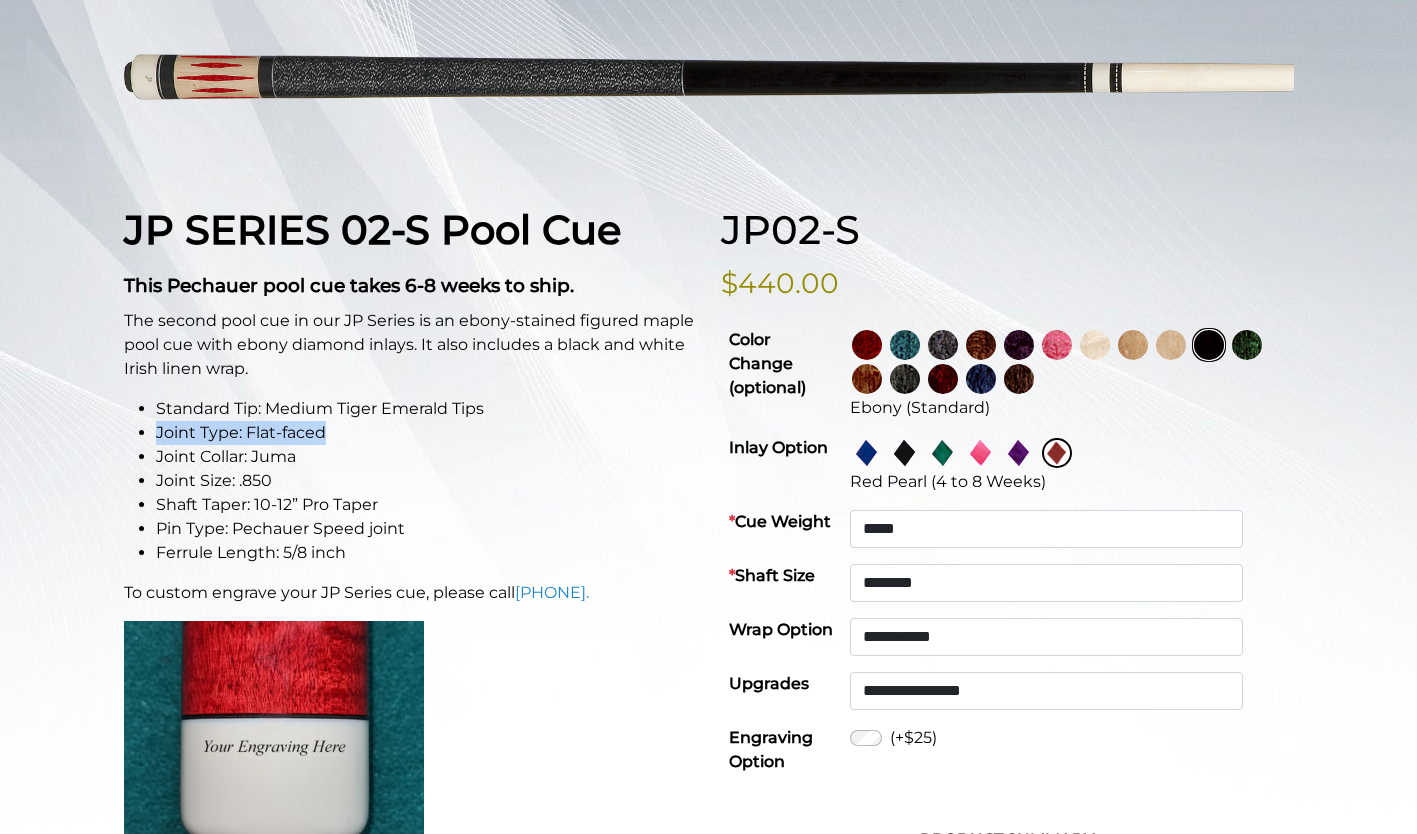 click at bounding box center [1133, 345] 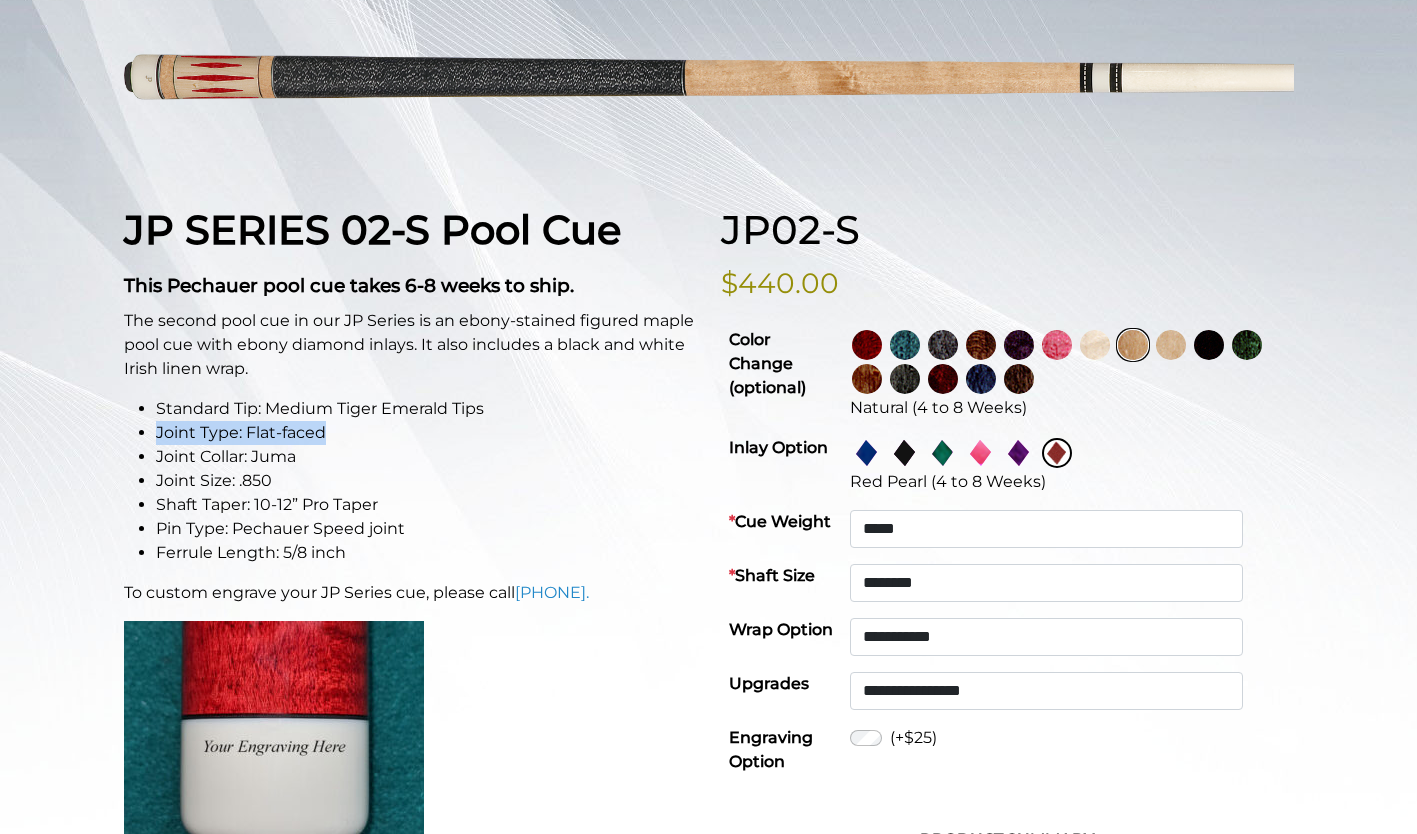 click at bounding box center [1171, 345] 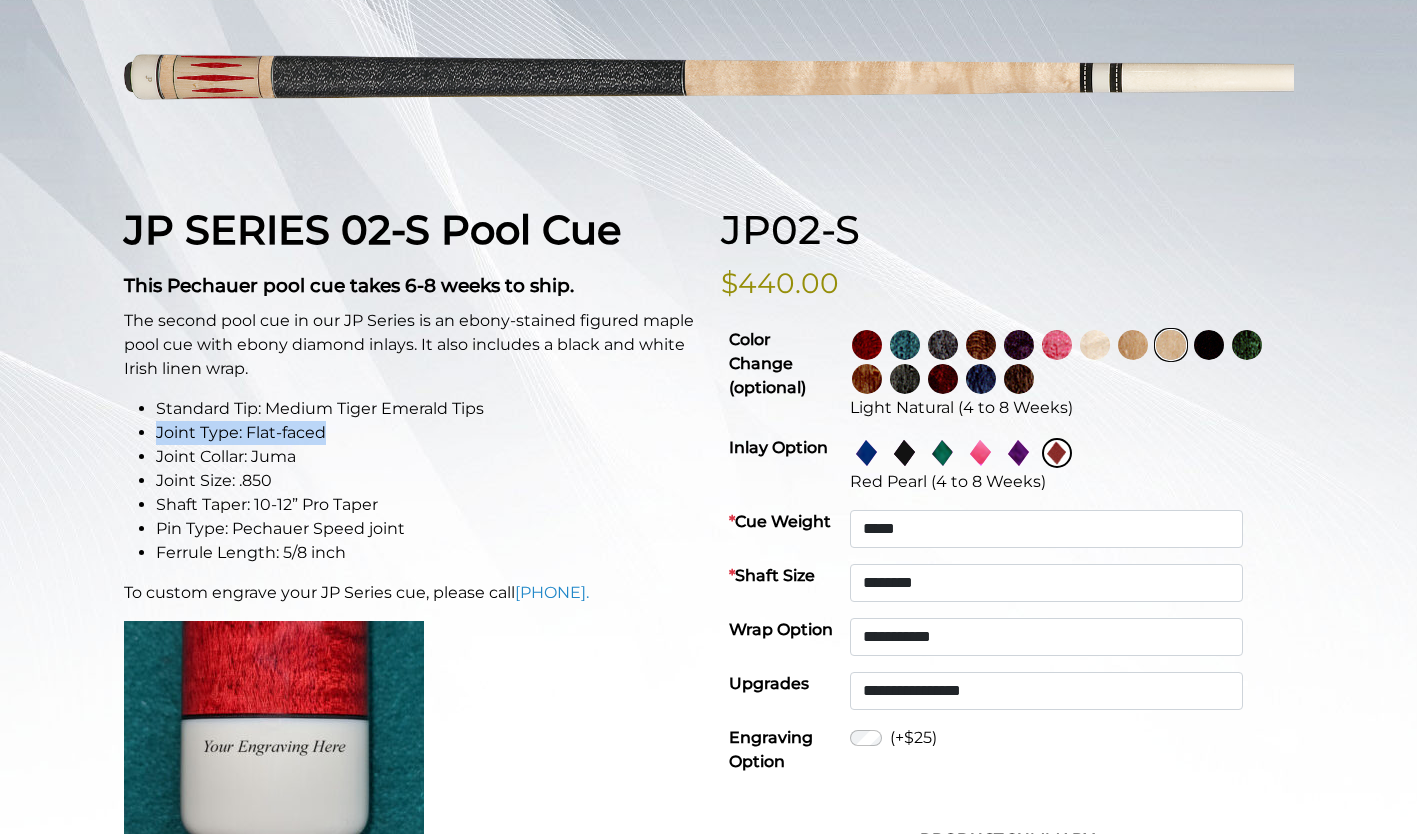 click at bounding box center (1095, 345) 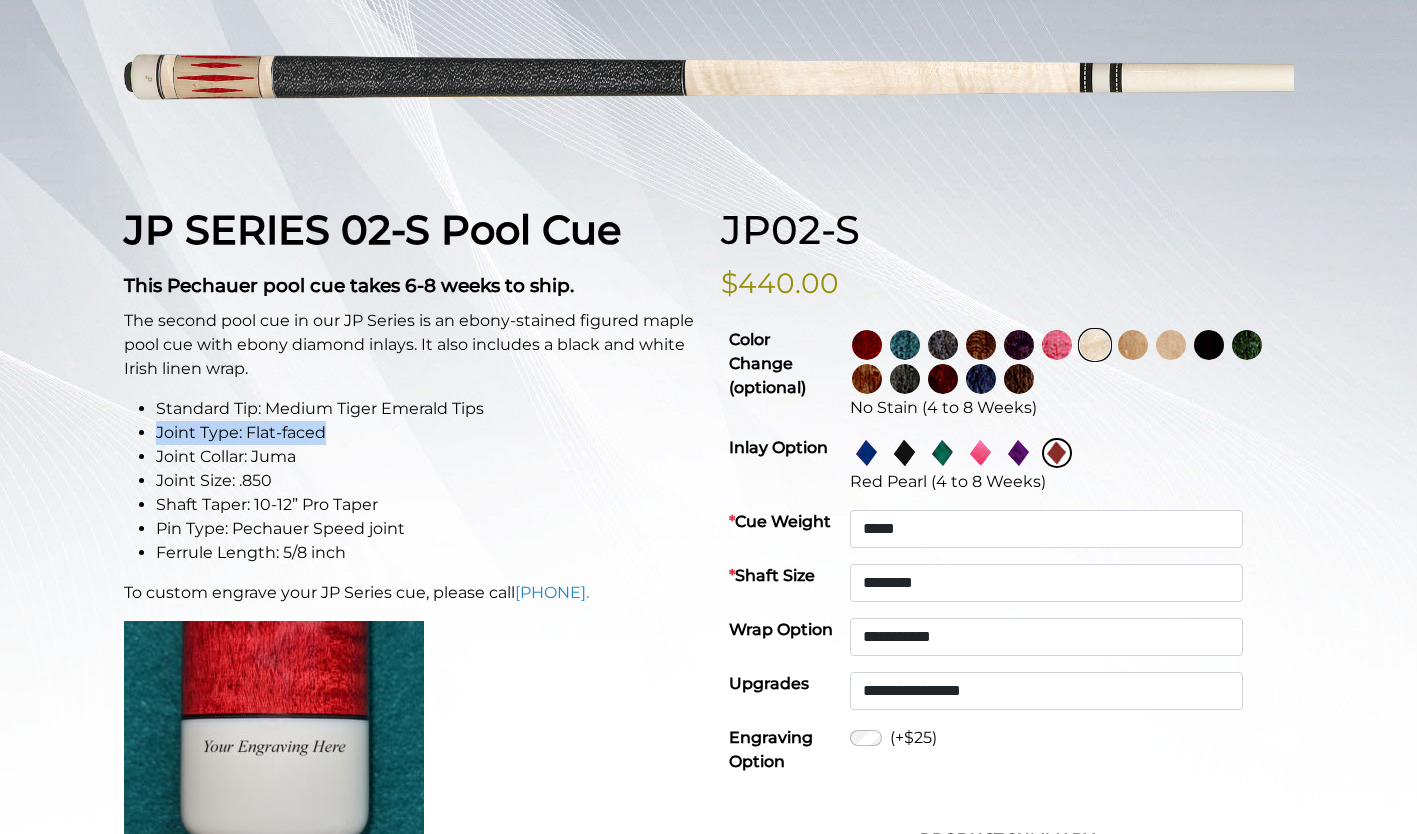 click at bounding box center (905, 453) 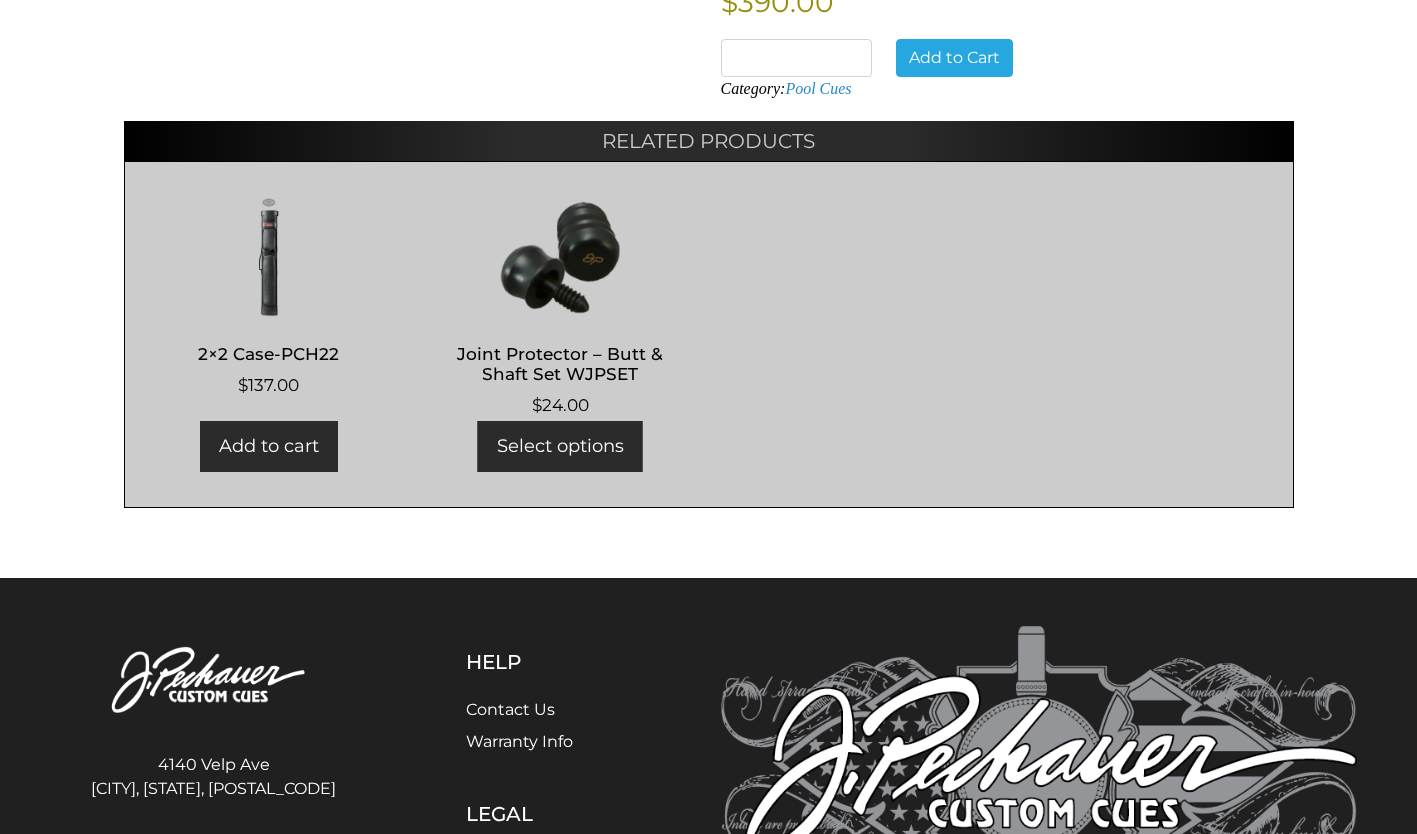 scroll, scrollTop: 1609, scrollLeft: 0, axis: vertical 